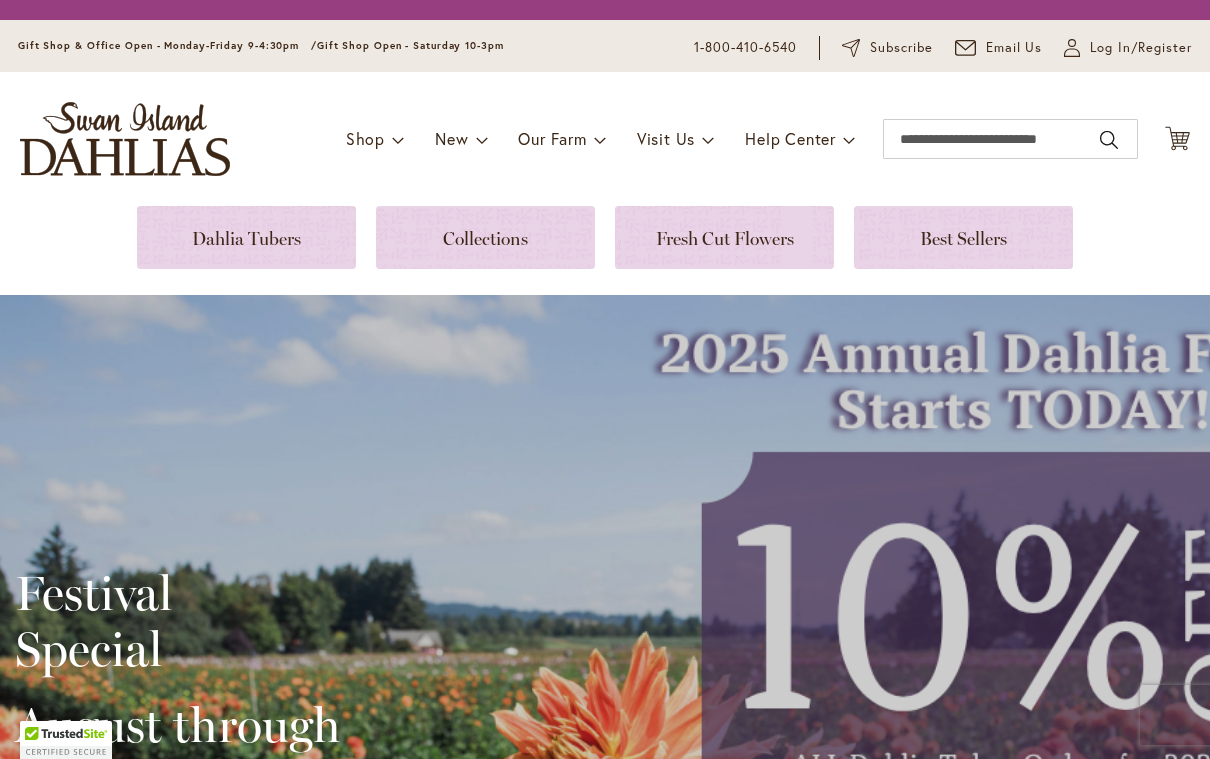 scroll, scrollTop: 0, scrollLeft: 0, axis: both 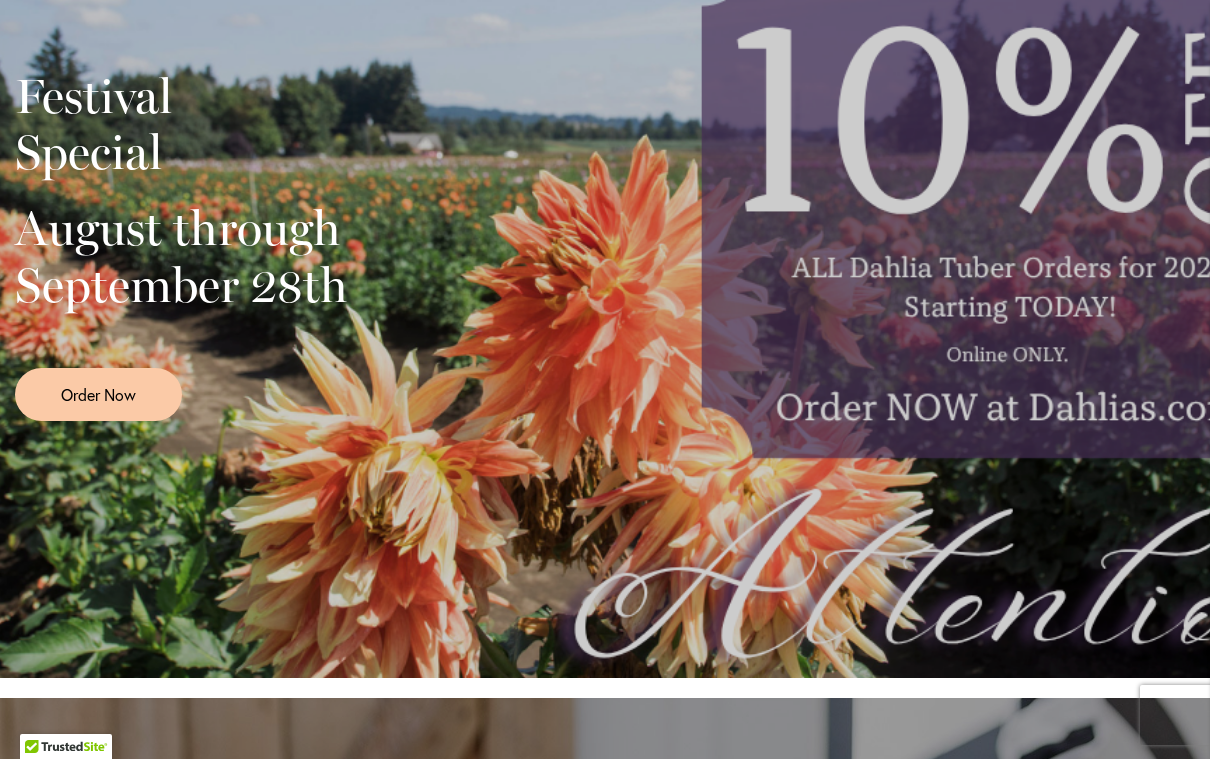 click on "Festival Special
August through September 28th
Order Now" at bounding box center (605, 238) 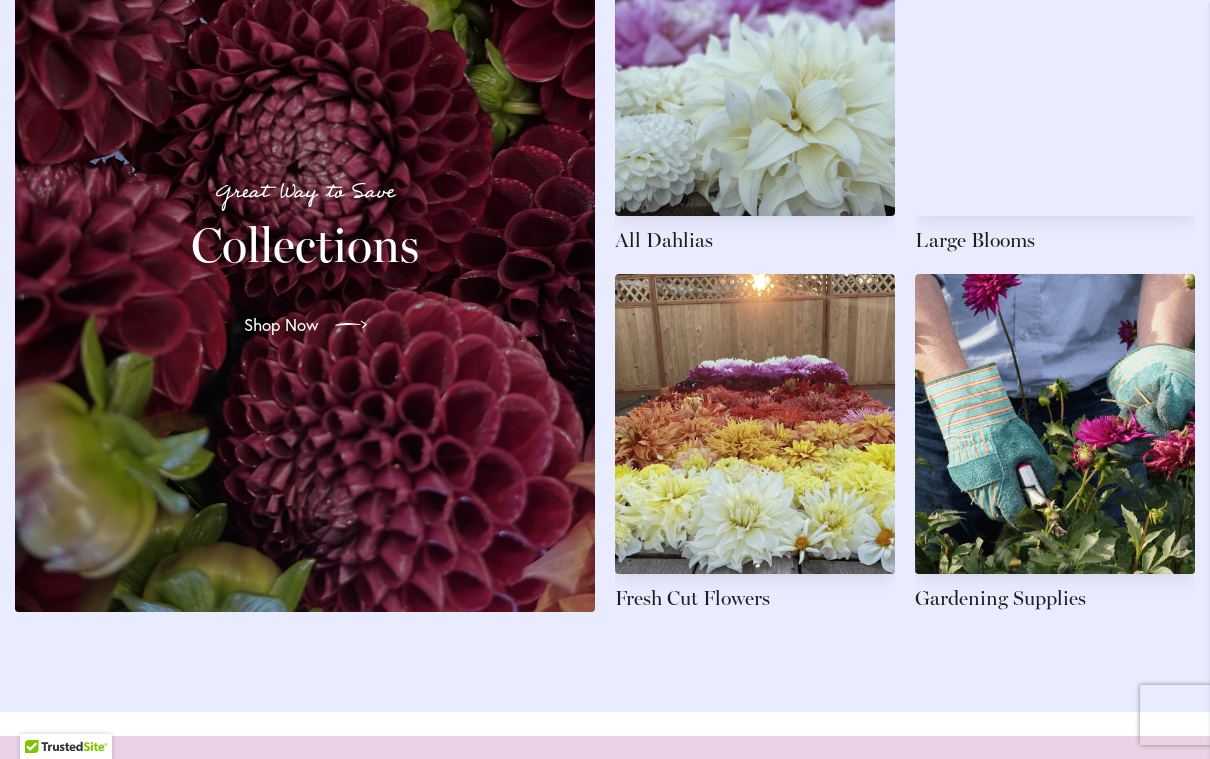 scroll, scrollTop: 3169, scrollLeft: 0, axis: vertical 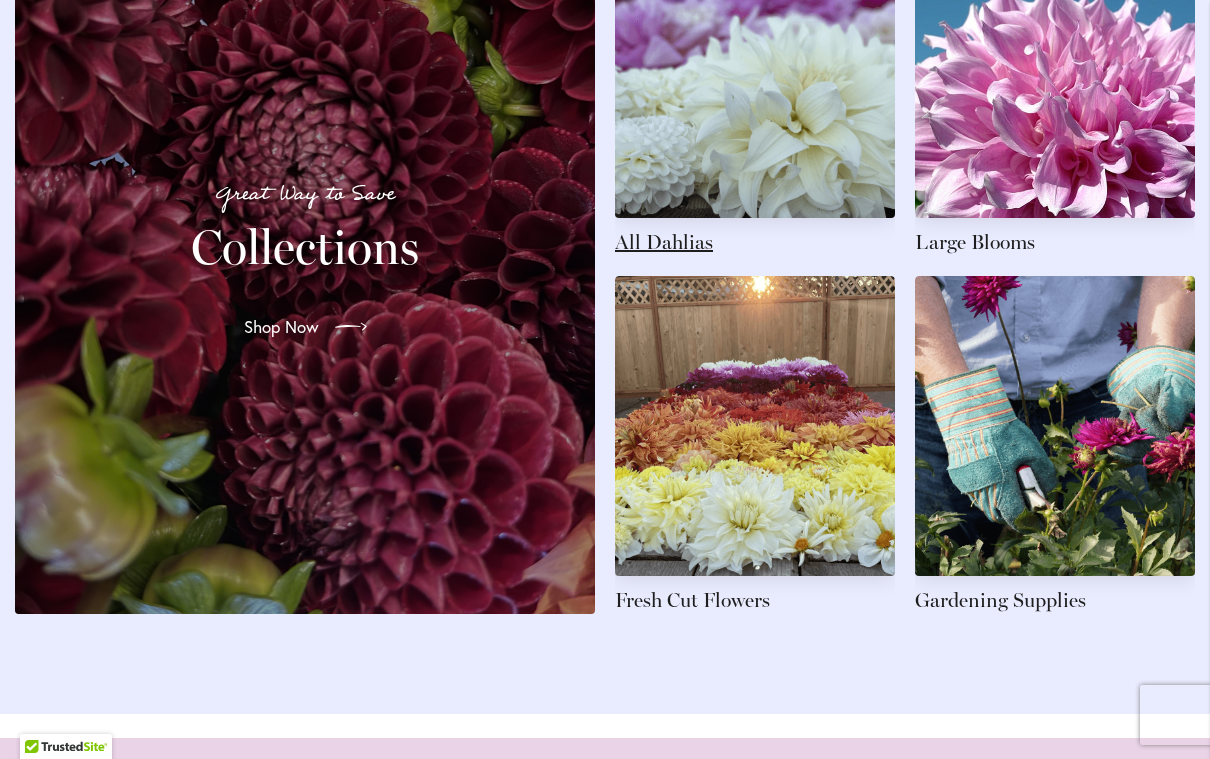 click at bounding box center [755, 87] 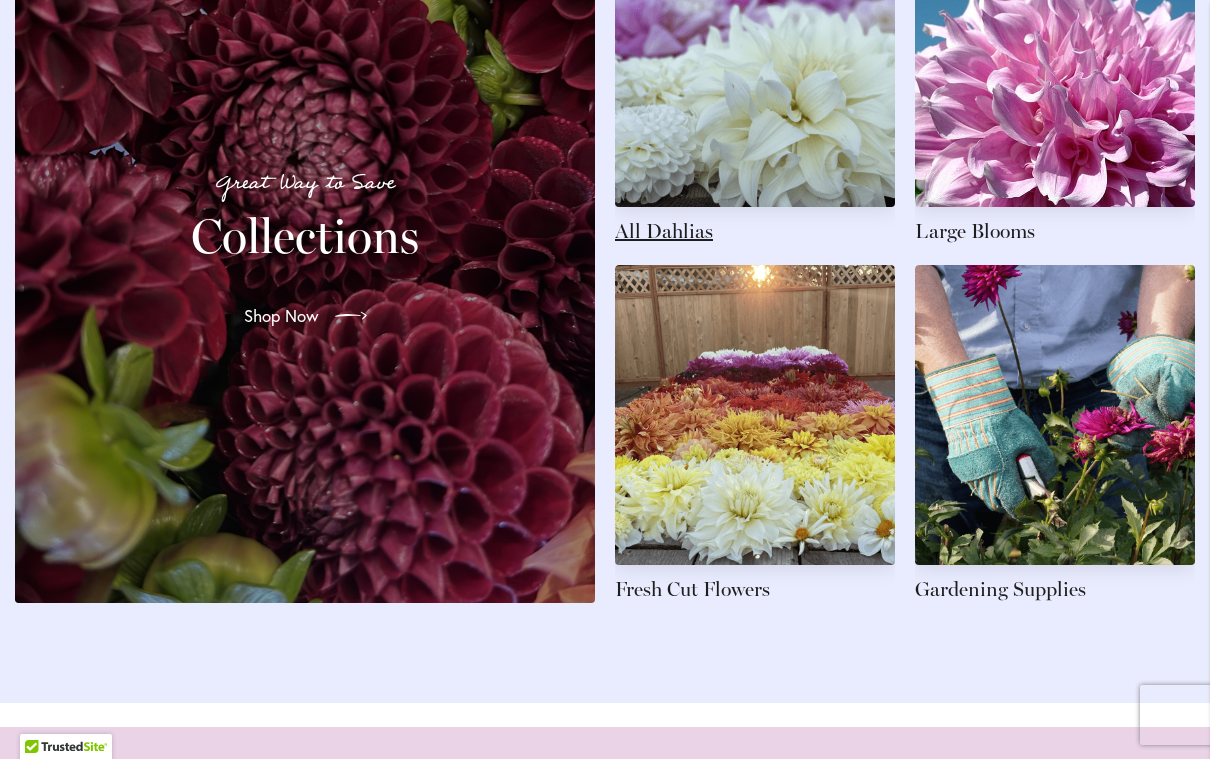 scroll, scrollTop: 3181, scrollLeft: 0, axis: vertical 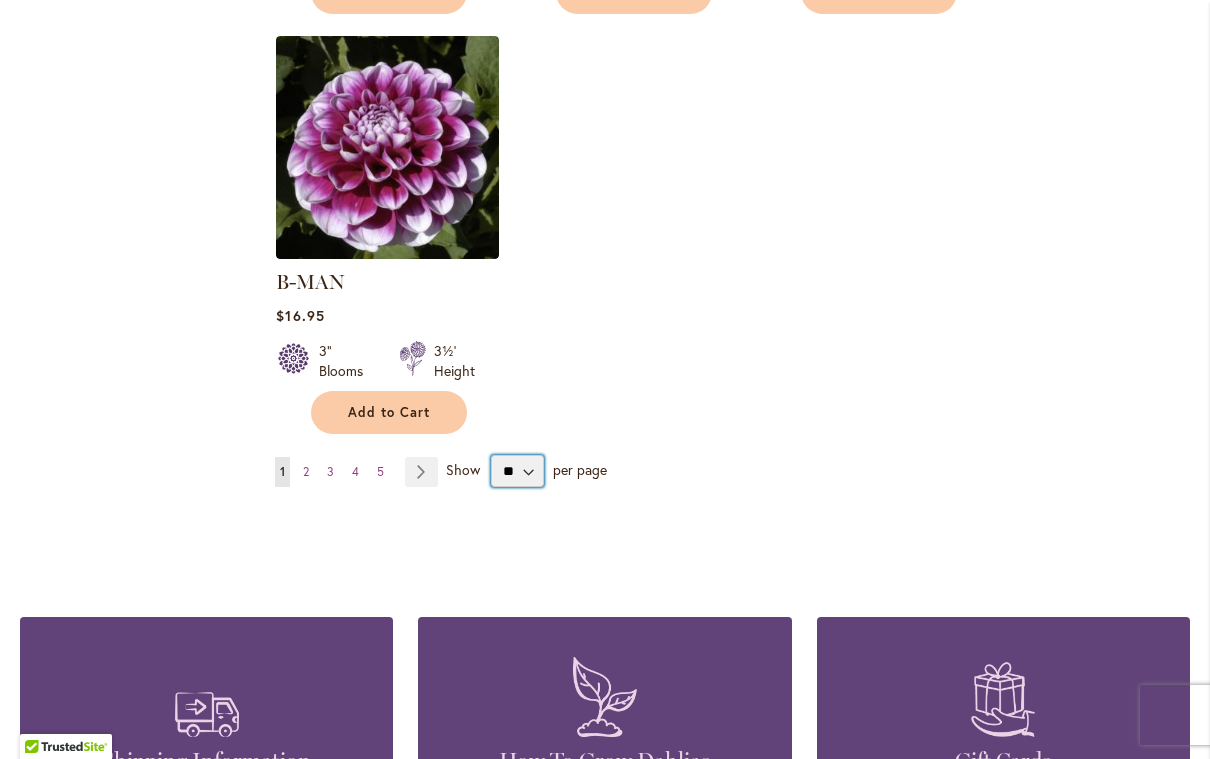 click on "**
**
**
**" at bounding box center (517, 471) 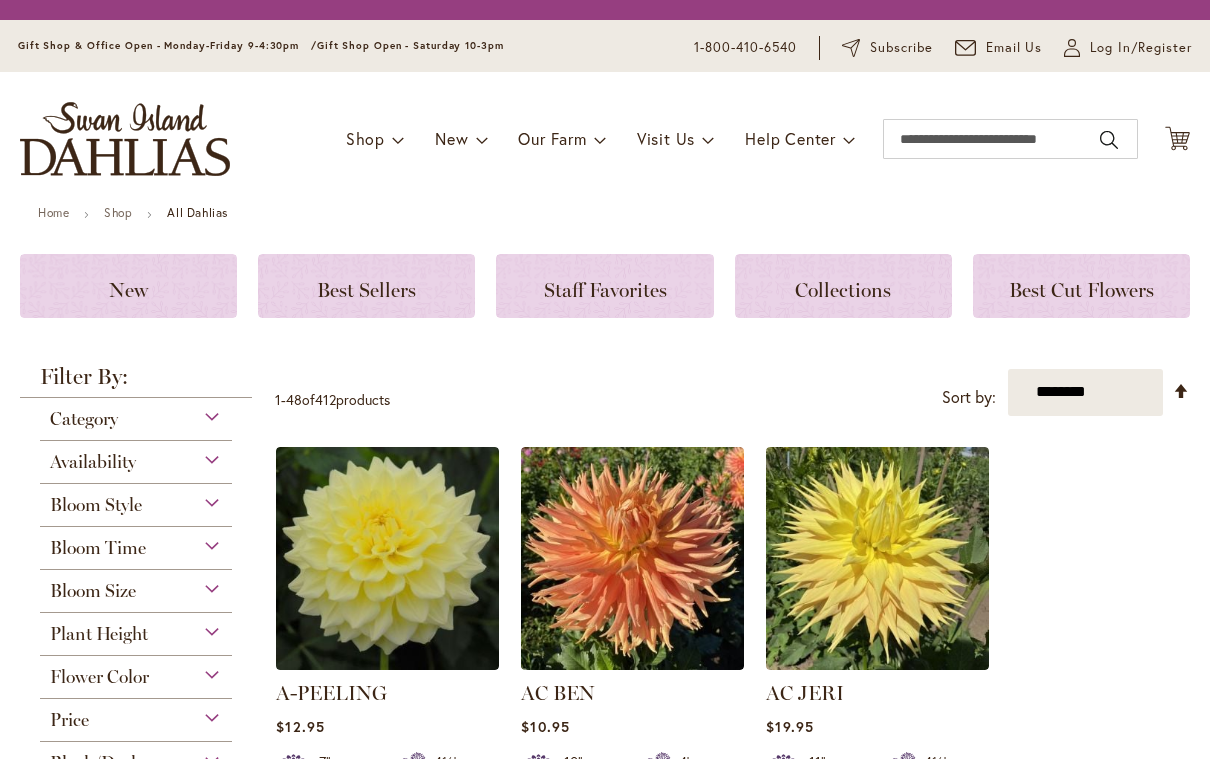 scroll, scrollTop: 0, scrollLeft: 0, axis: both 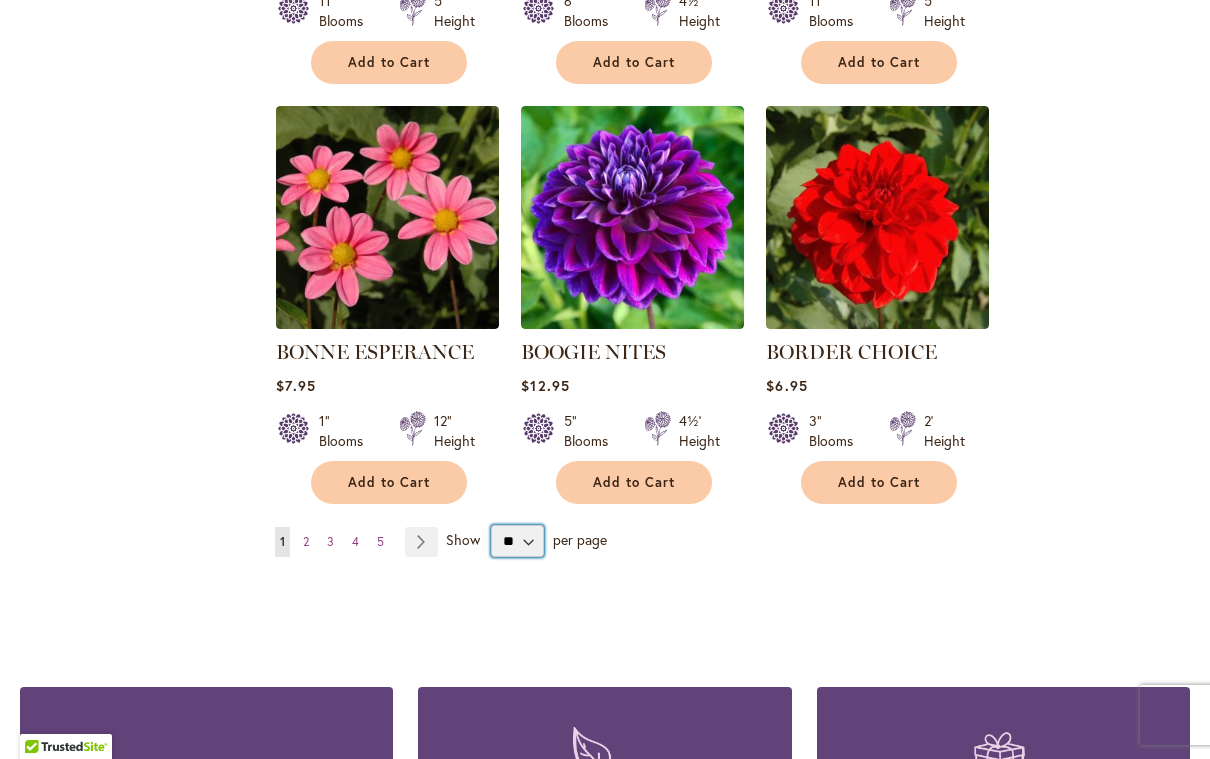 click on "**
**
**
**" at bounding box center [517, 541] 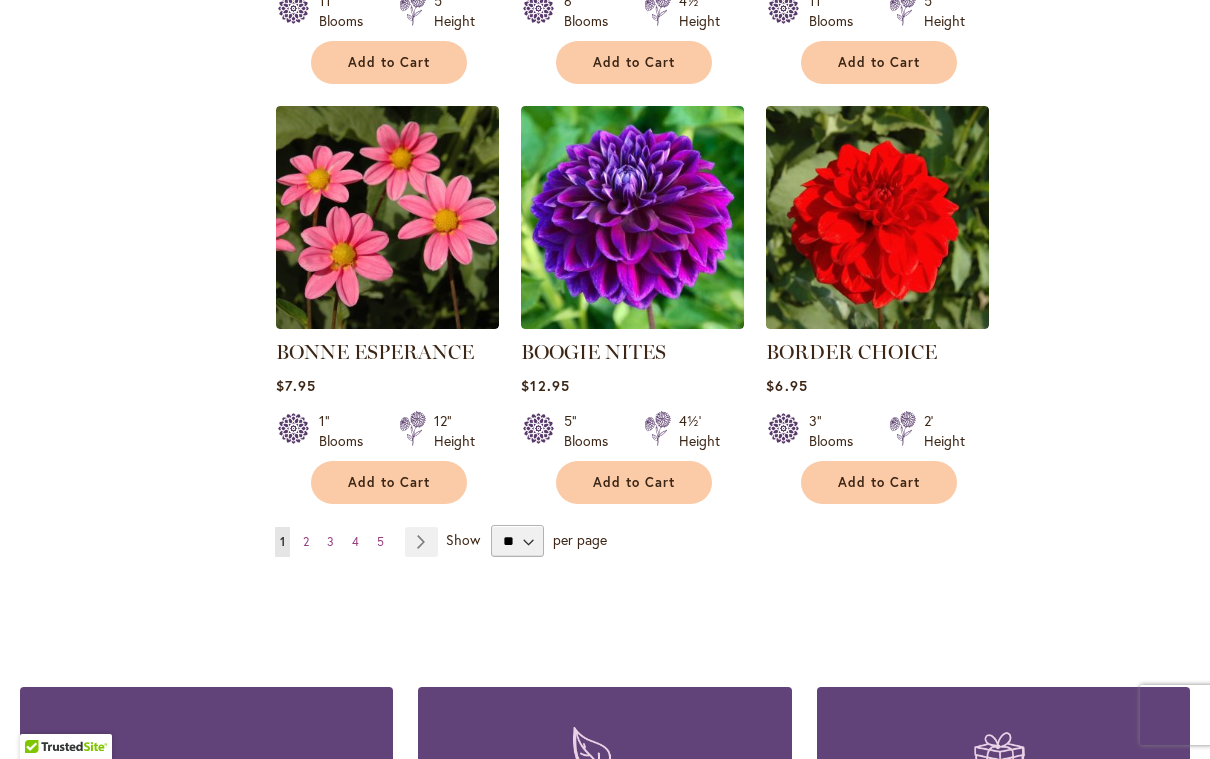 click on "**********" at bounding box center (727, -2831) 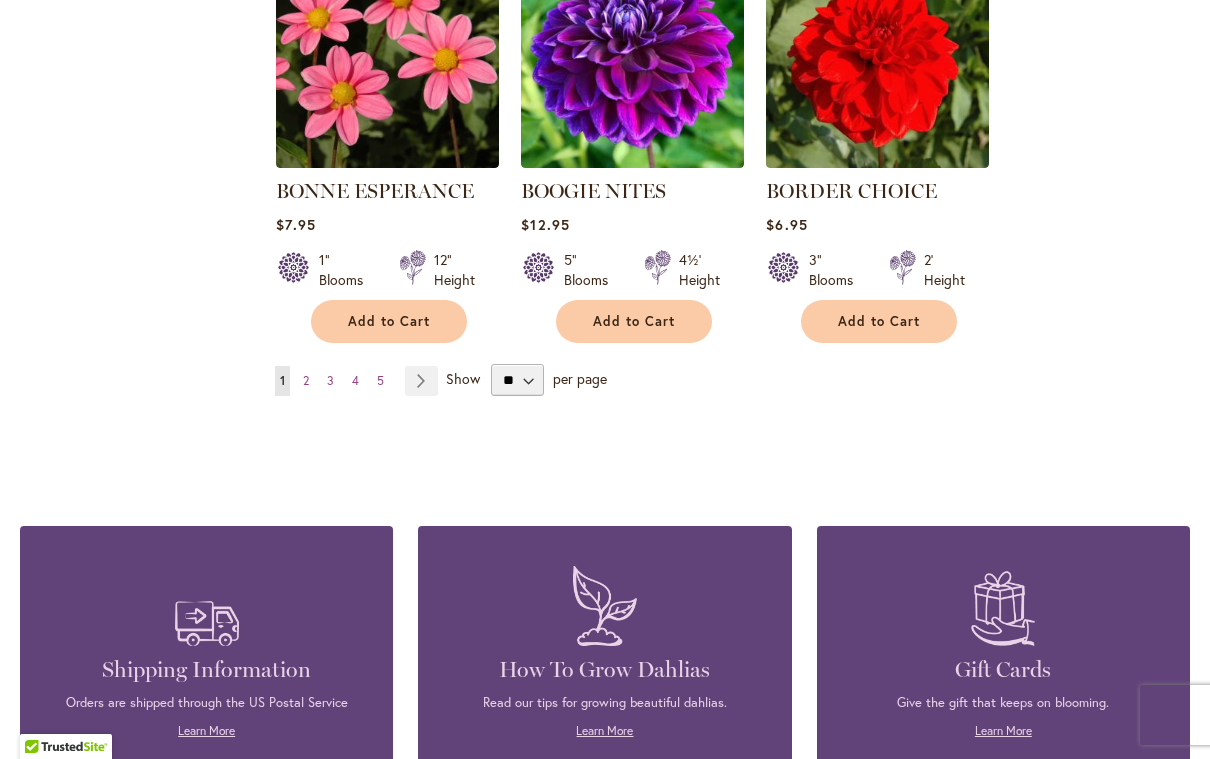 scroll, scrollTop: 6828, scrollLeft: 0, axis: vertical 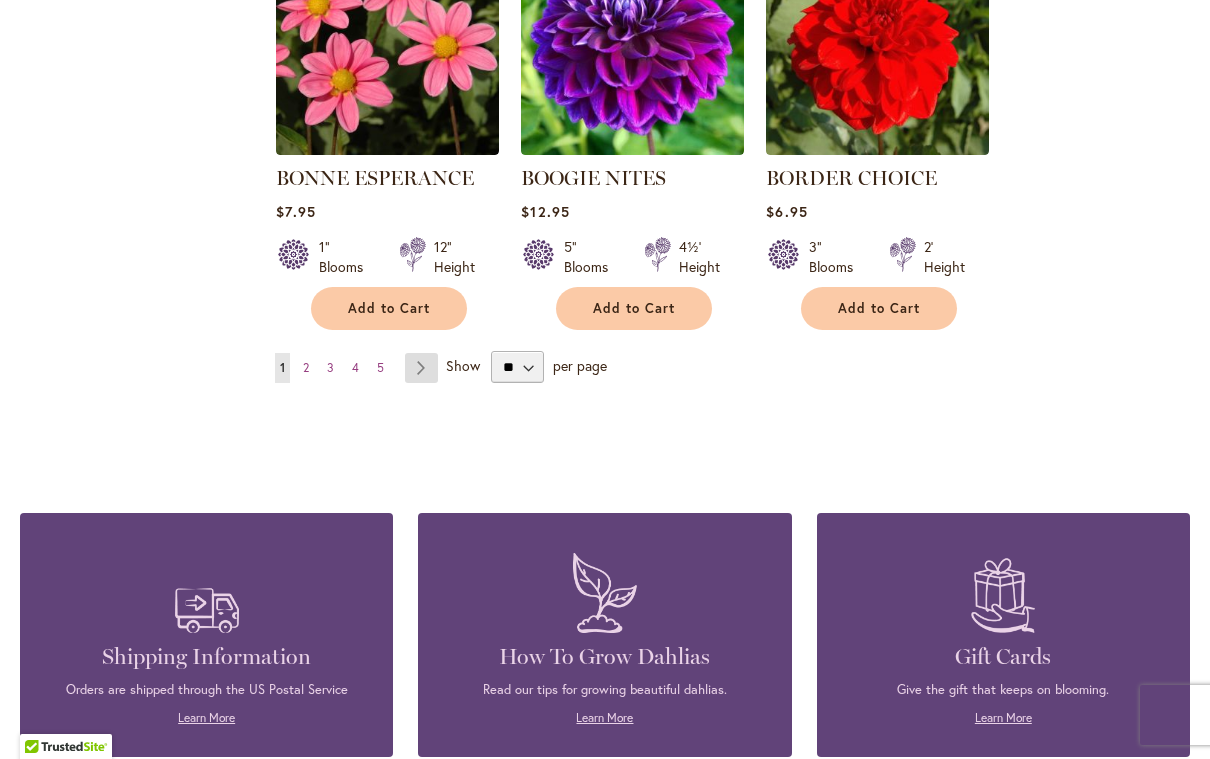 click on "Page
Next" at bounding box center (421, 368) 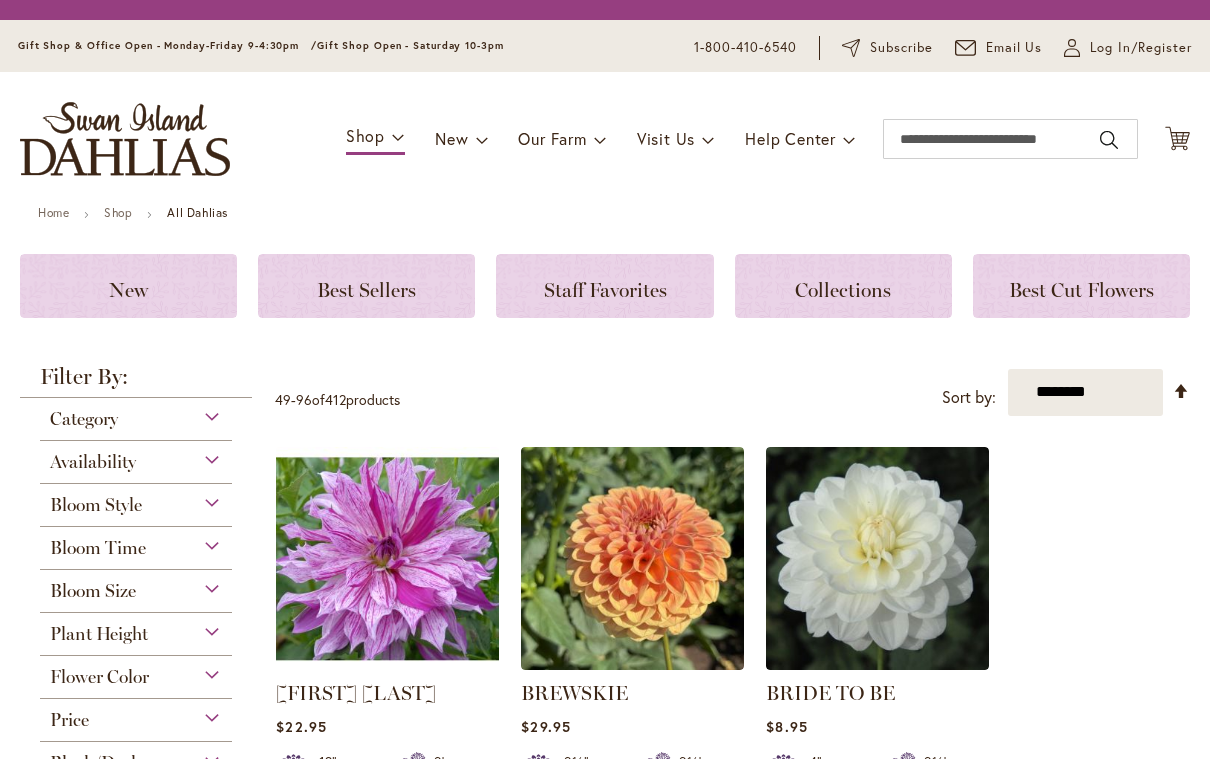 scroll, scrollTop: 0, scrollLeft: 0, axis: both 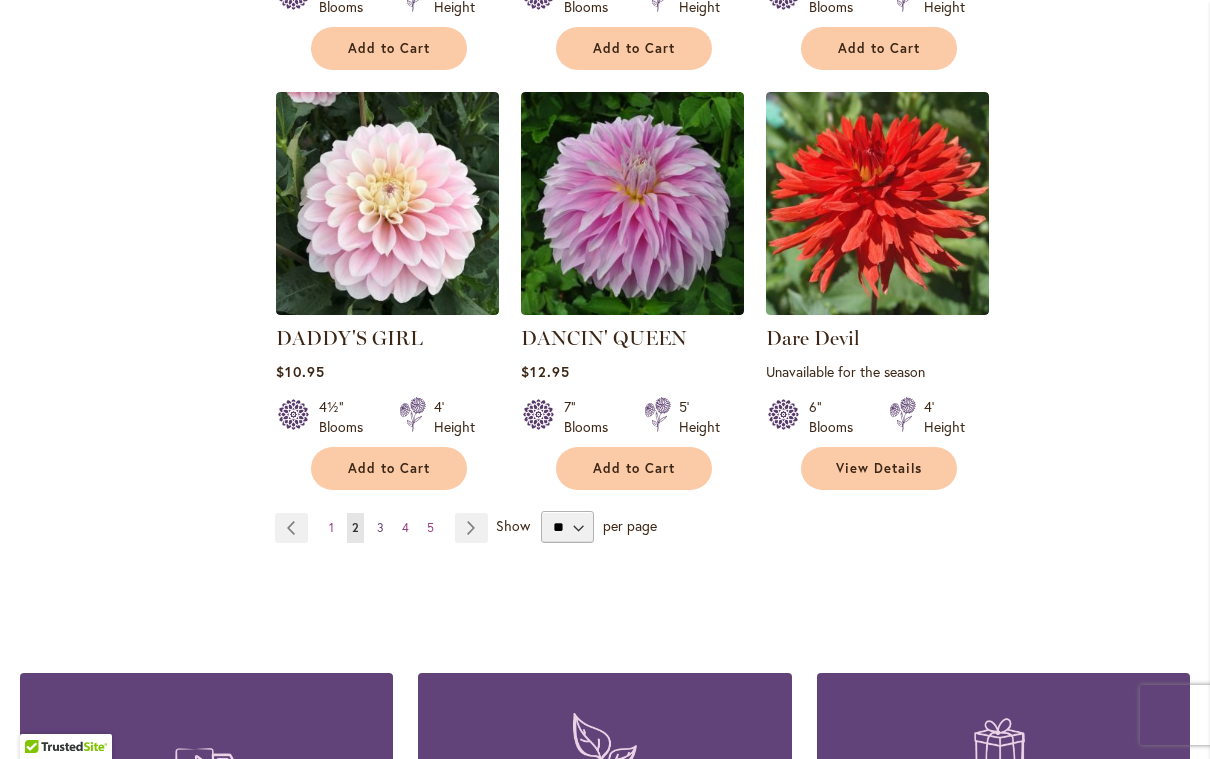 click on "Page
3" at bounding box center [380, 528] 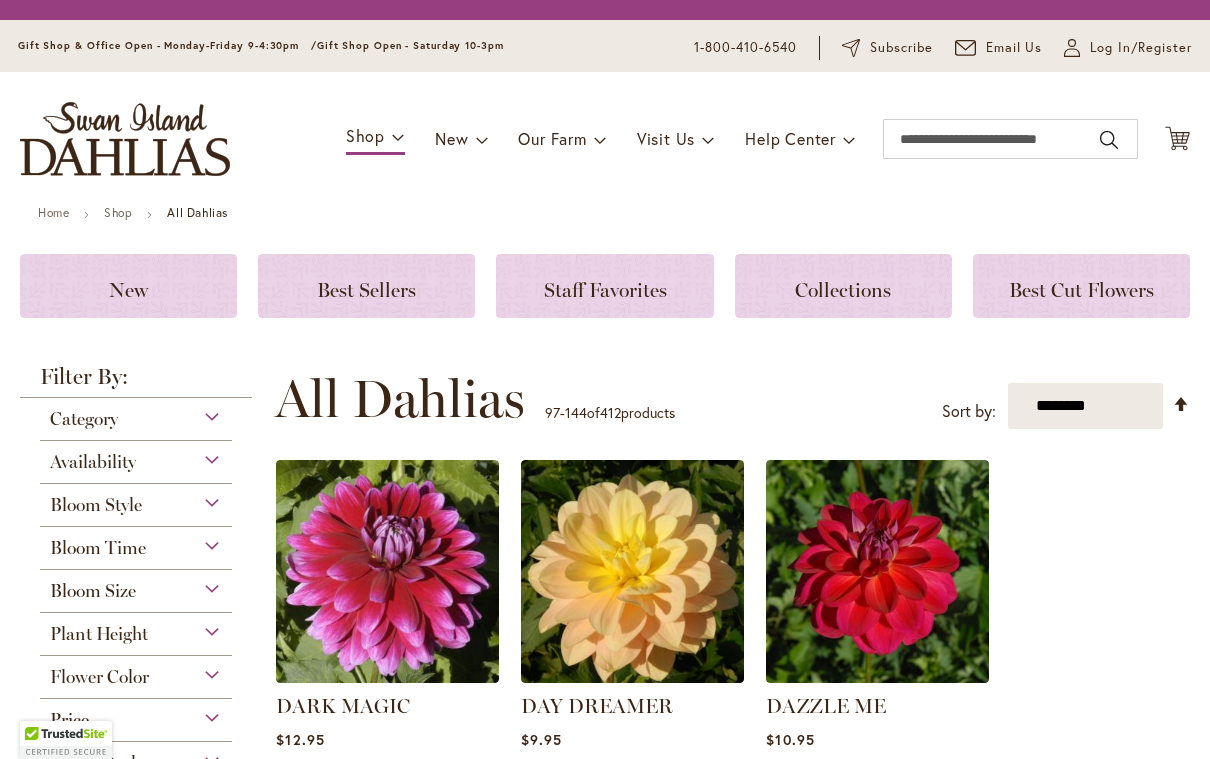 scroll, scrollTop: 0, scrollLeft: 0, axis: both 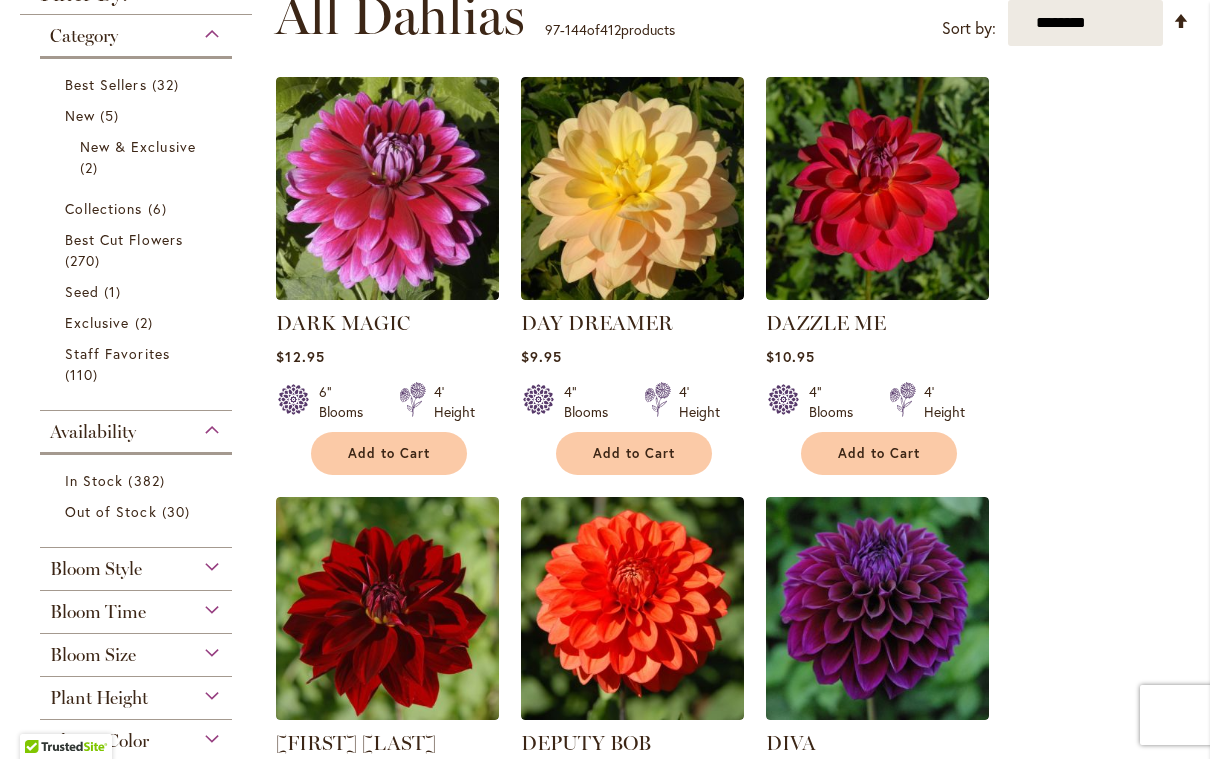 click on "Add to Cart" at bounding box center [633, 453] 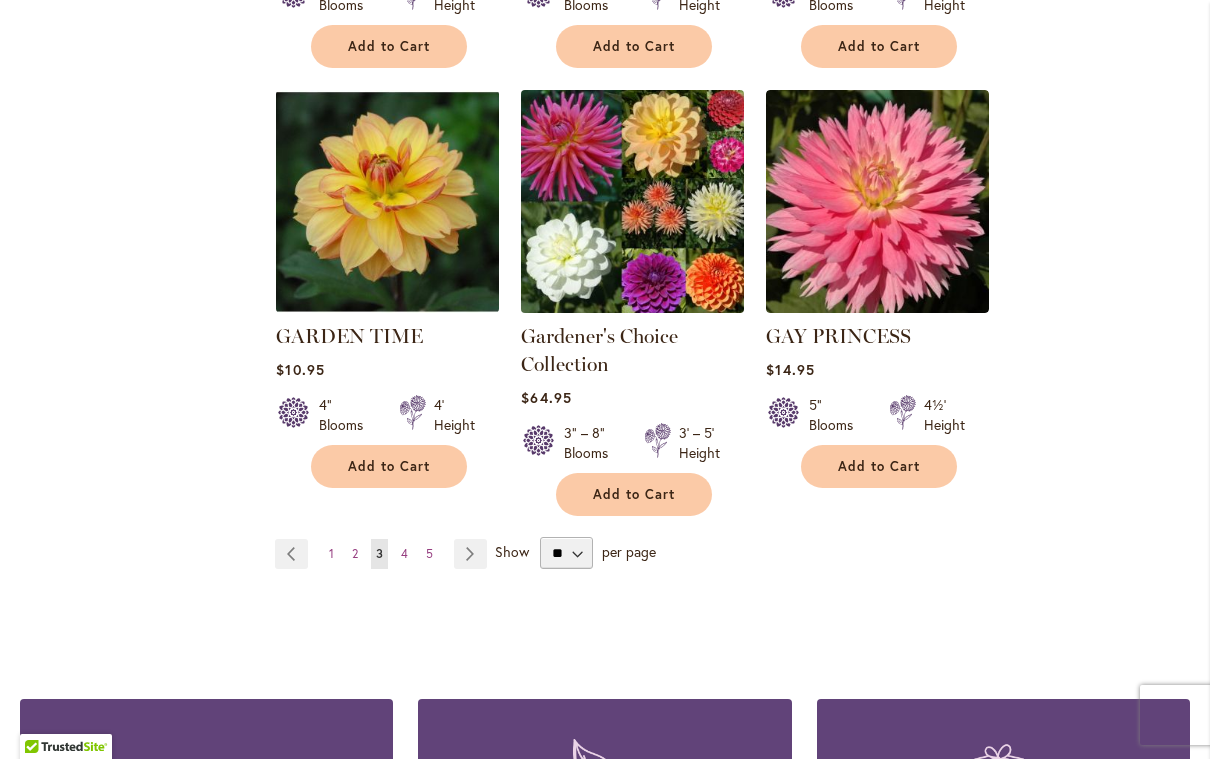 scroll, scrollTop: 6790, scrollLeft: 0, axis: vertical 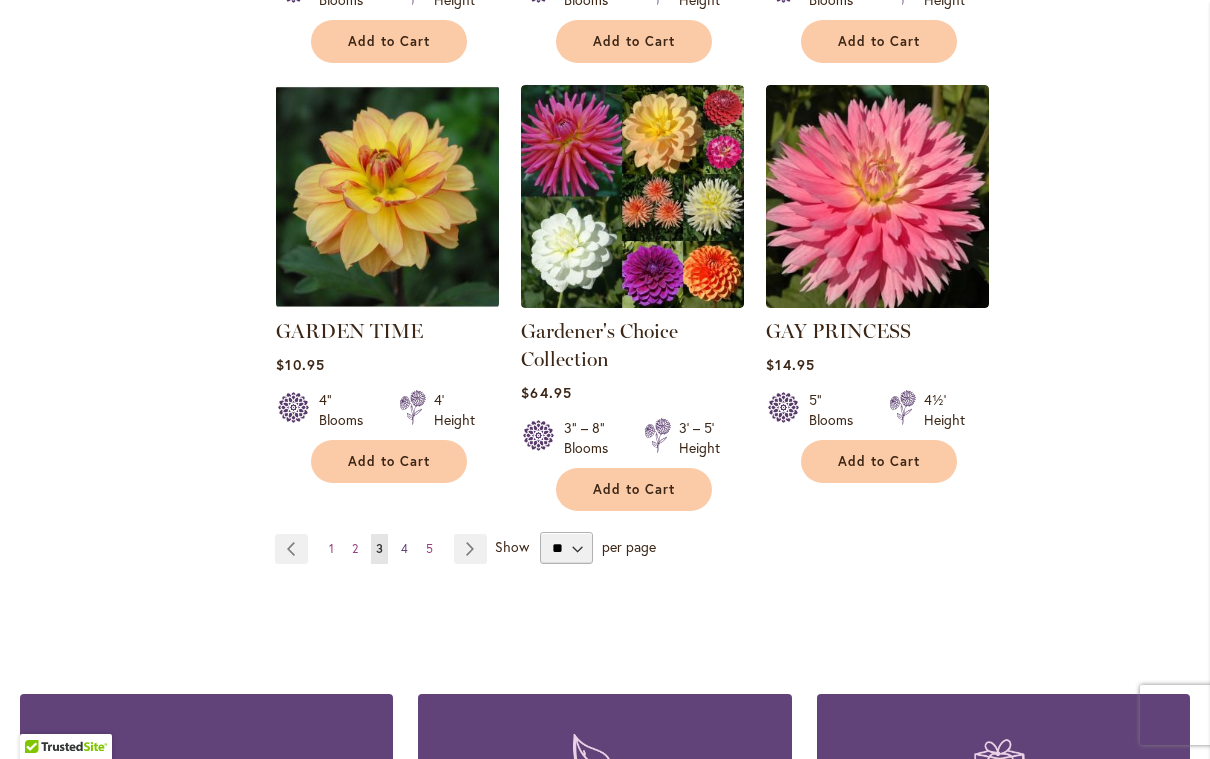 click on "Page
4" at bounding box center [404, 549] 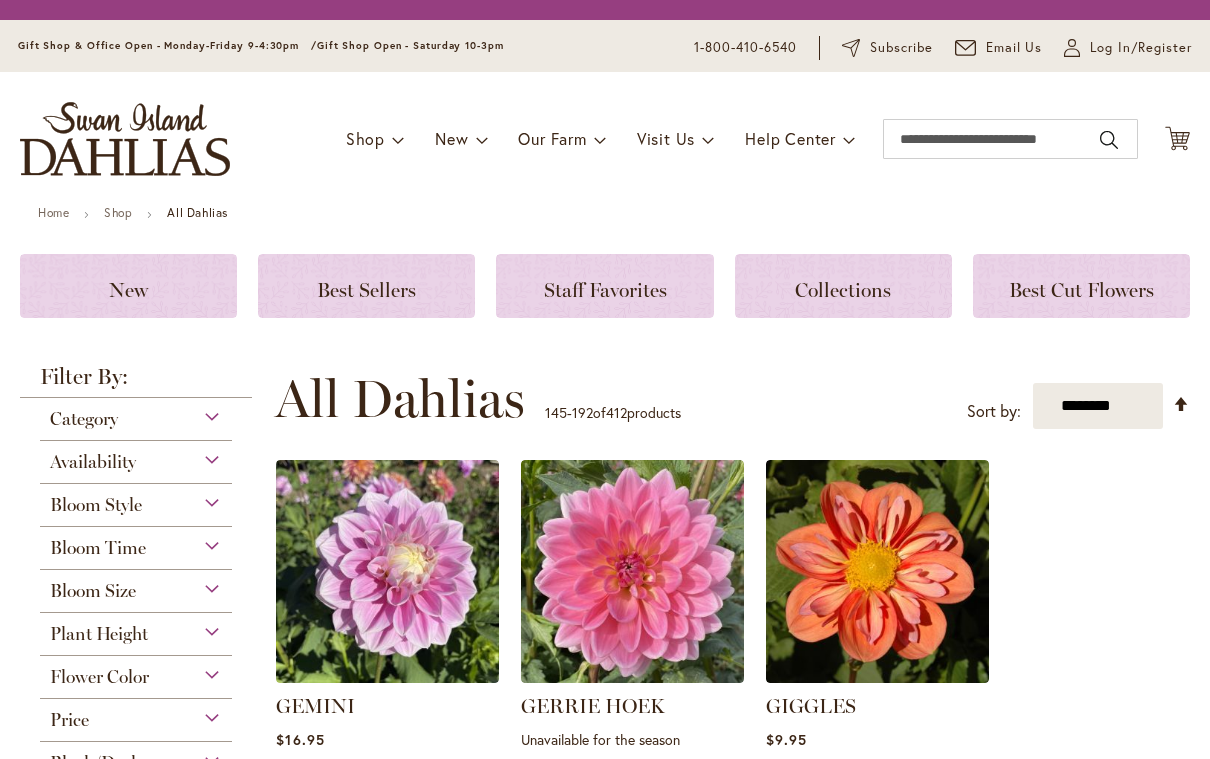 scroll, scrollTop: 0, scrollLeft: 0, axis: both 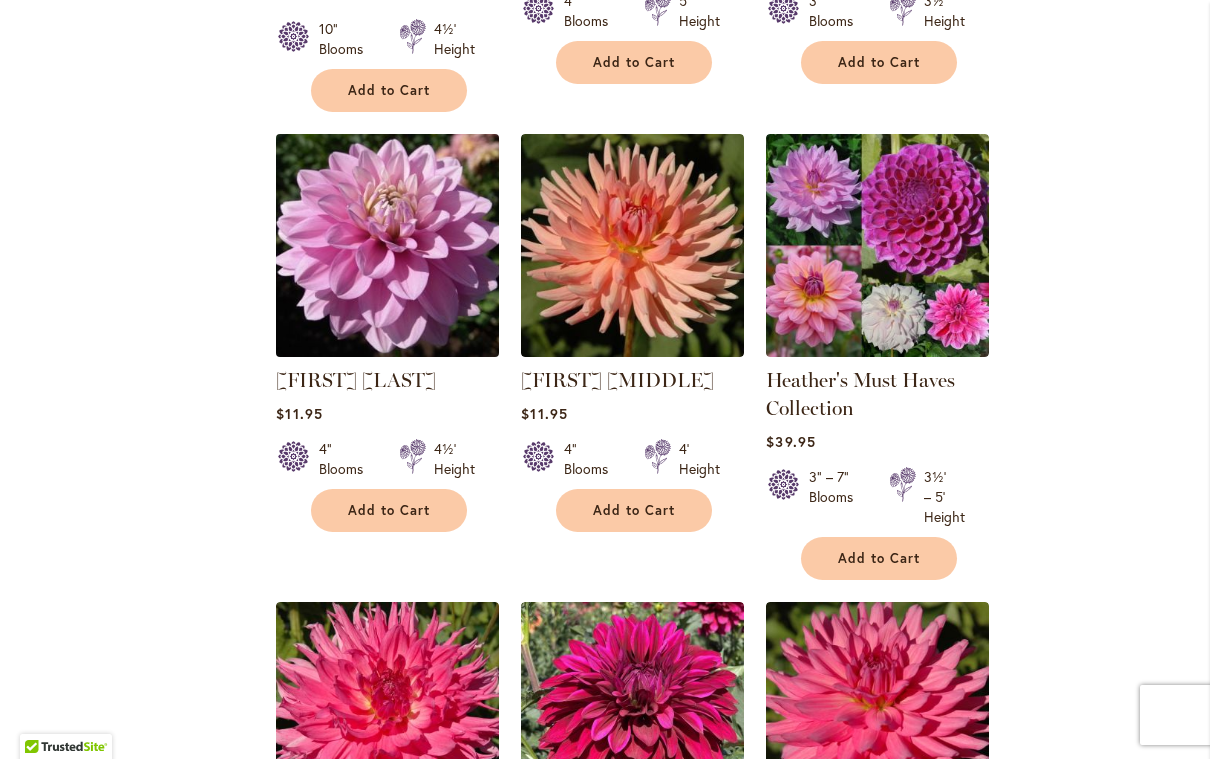 click at bounding box center (388, 246) 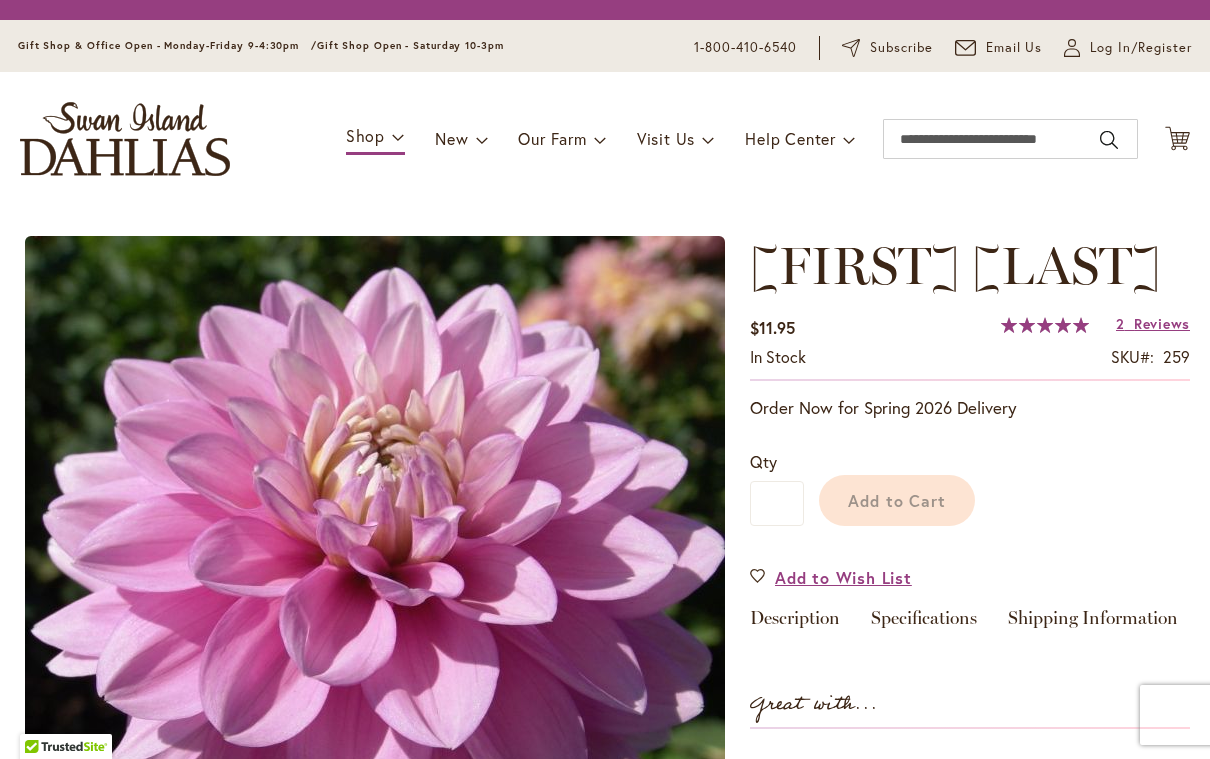 scroll, scrollTop: 0, scrollLeft: 0, axis: both 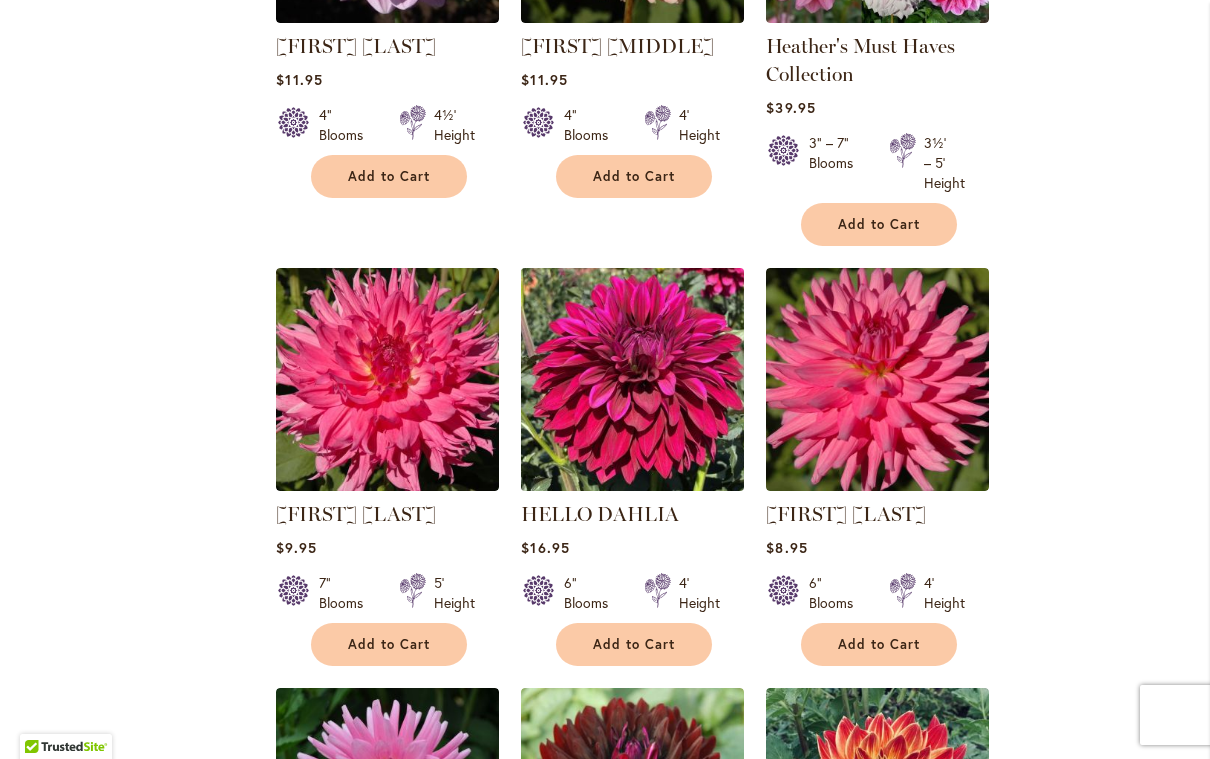 click at bounding box center (633, 380) 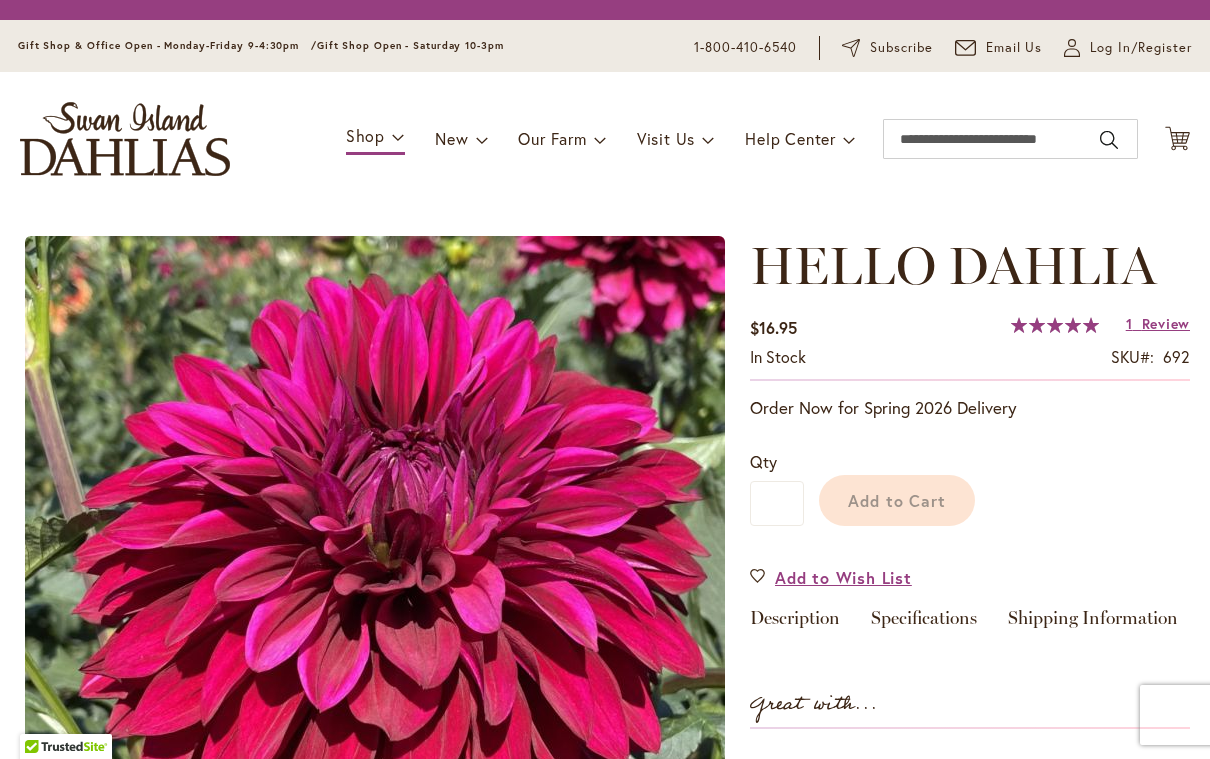 scroll, scrollTop: 0, scrollLeft: 0, axis: both 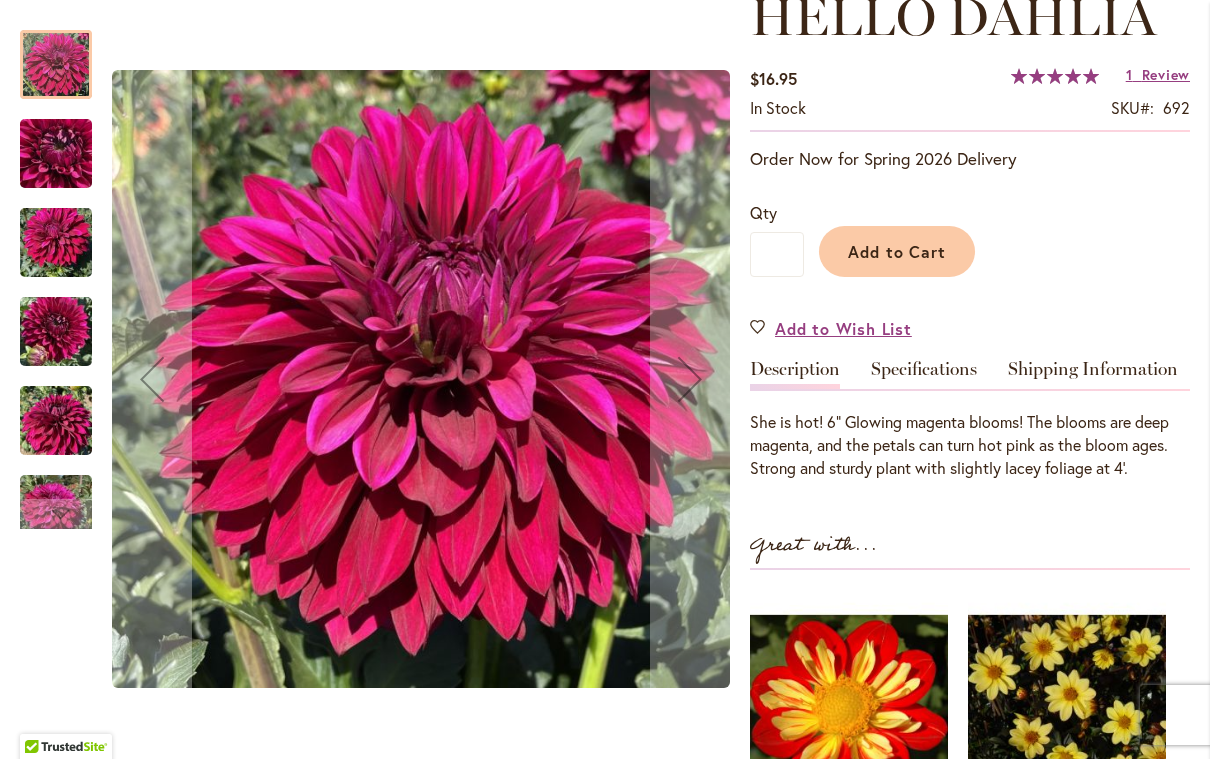 click at bounding box center [56, 154] 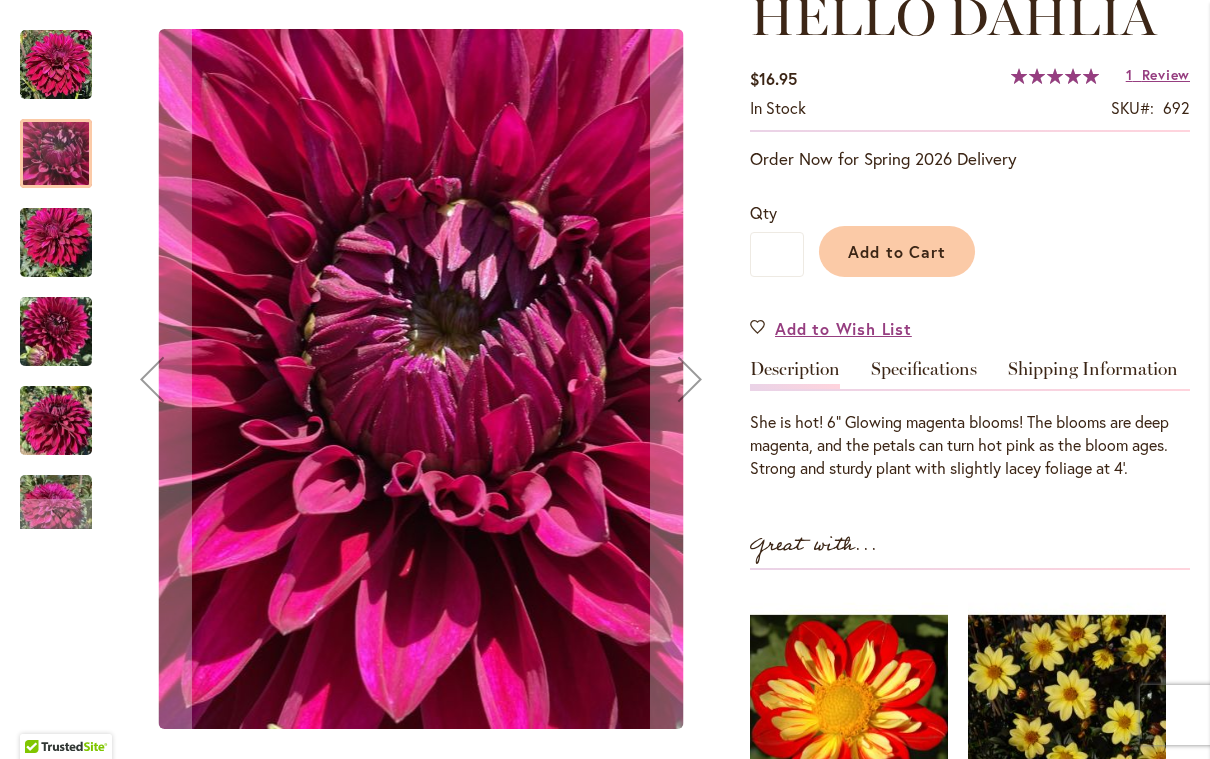 click at bounding box center [56, 243] 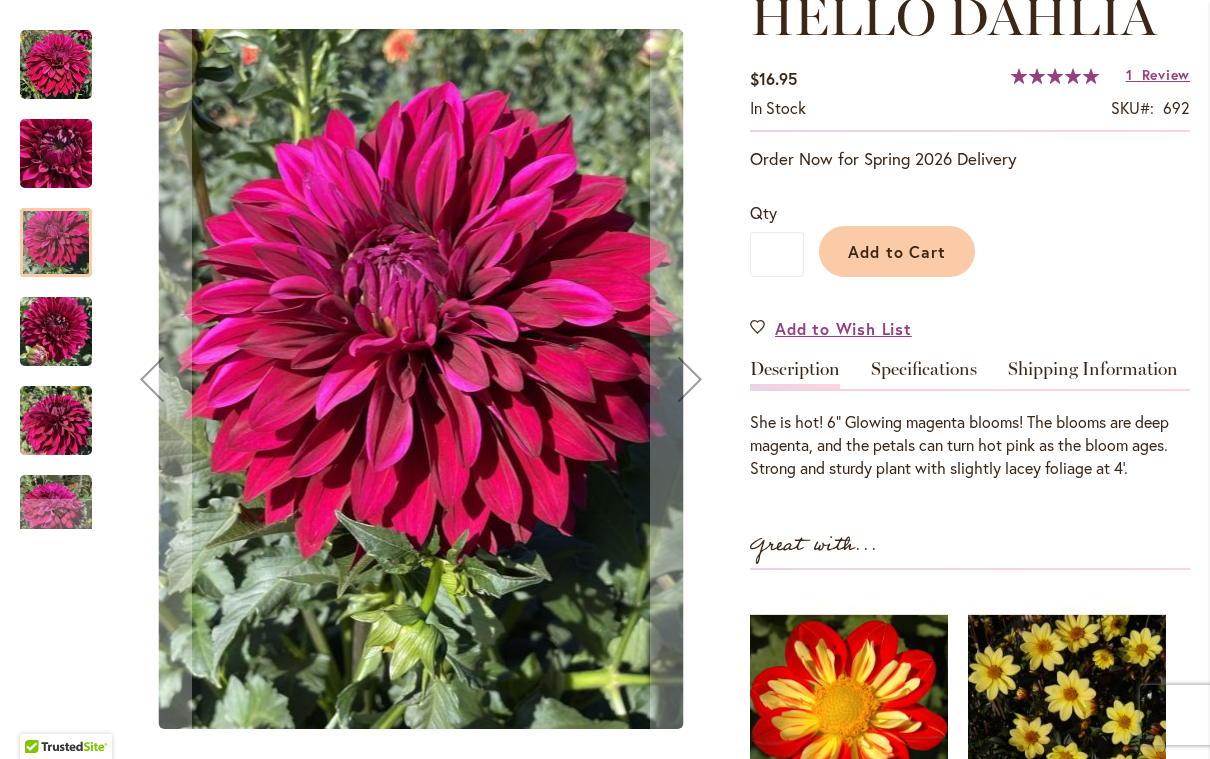 click at bounding box center (56, 332) 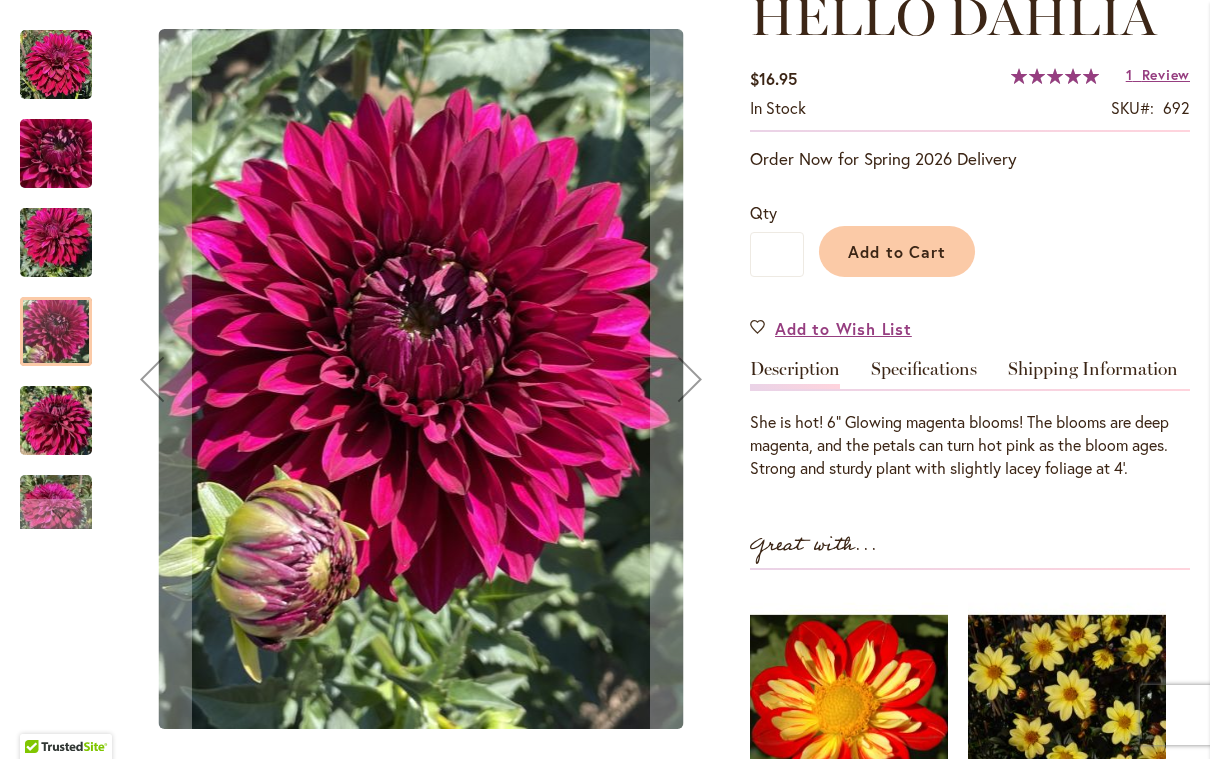 click at bounding box center (56, 421) 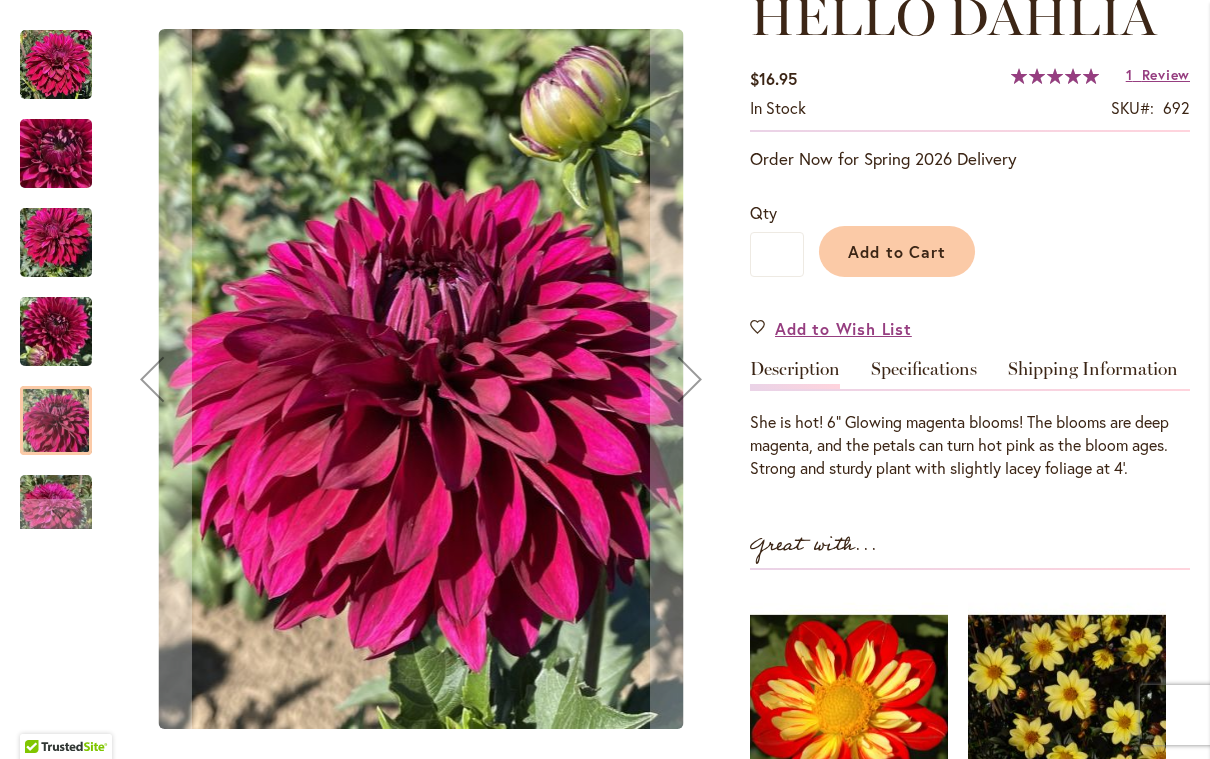 click at bounding box center [56, 510] 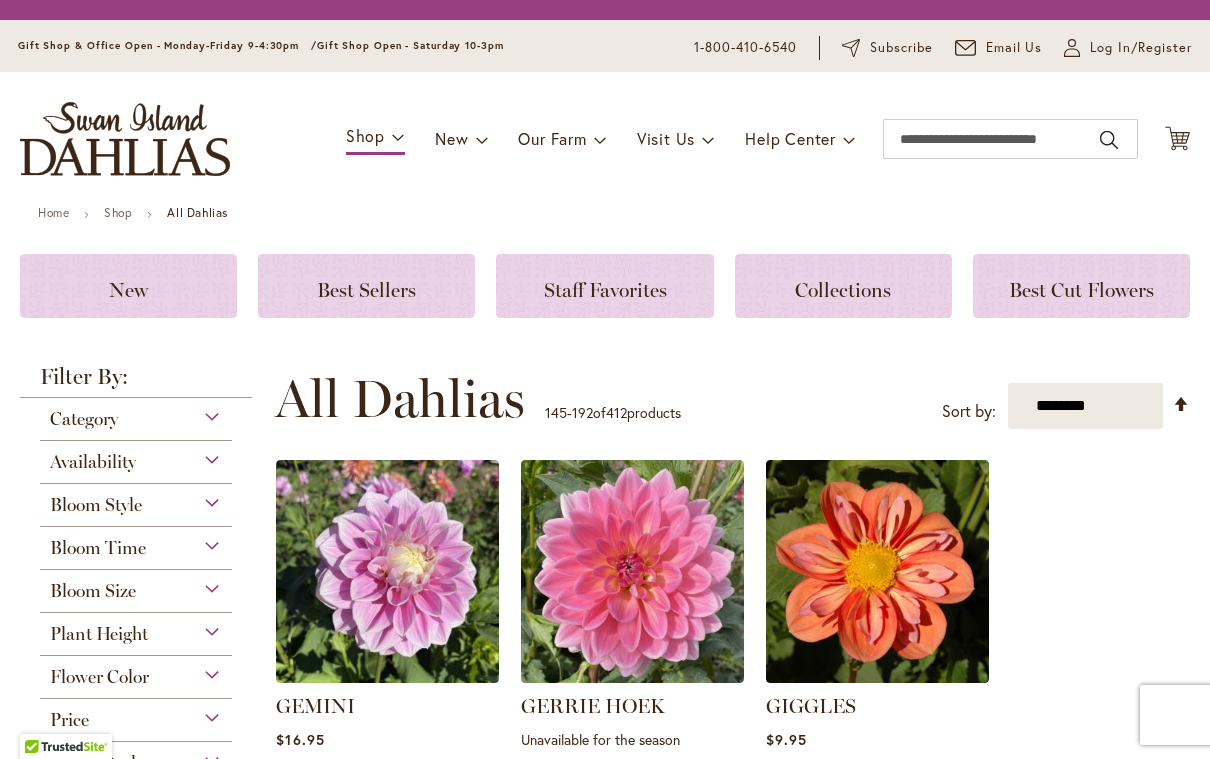 scroll, scrollTop: 0, scrollLeft: 0, axis: both 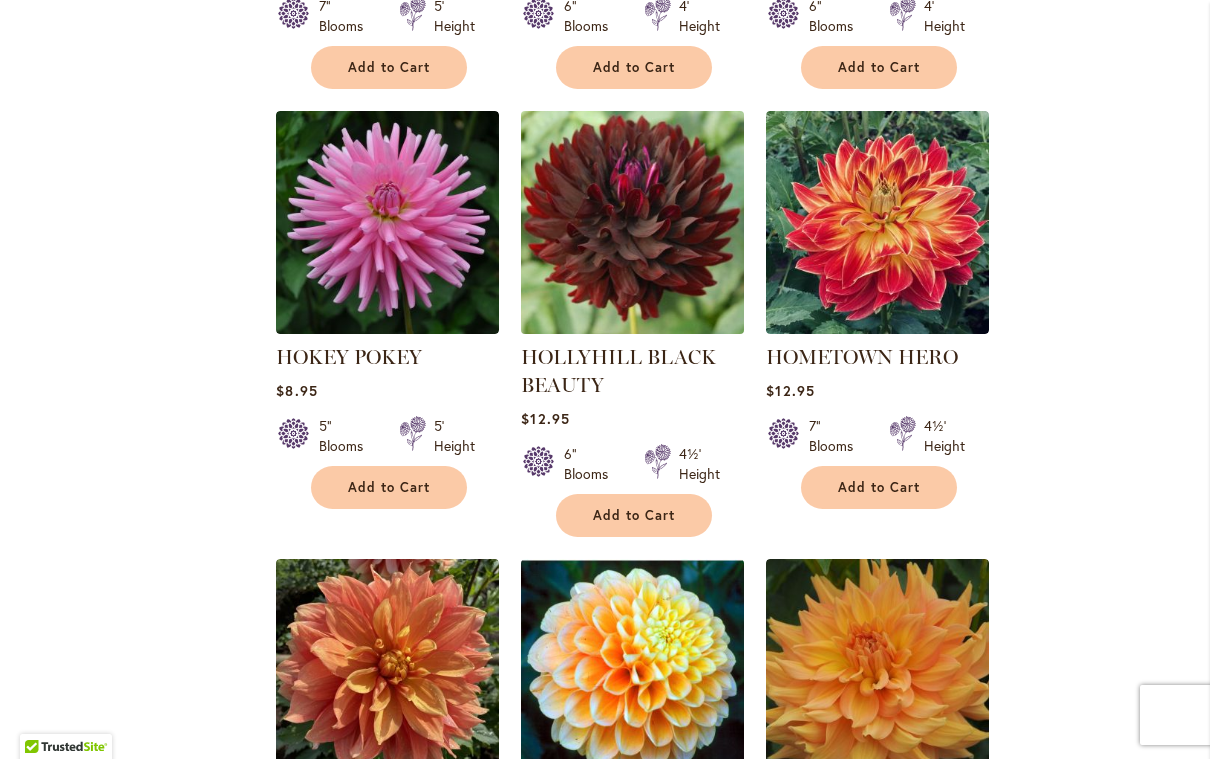 click at bounding box center [633, 223] 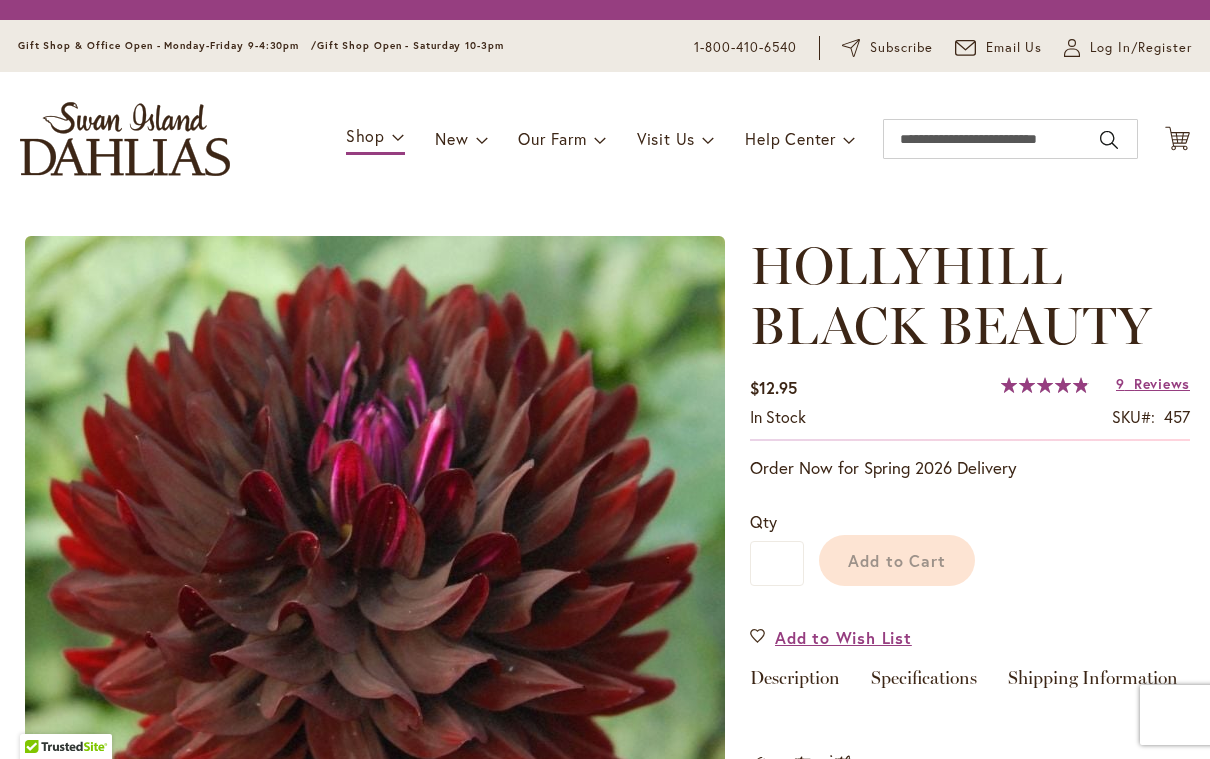 scroll, scrollTop: 0, scrollLeft: 0, axis: both 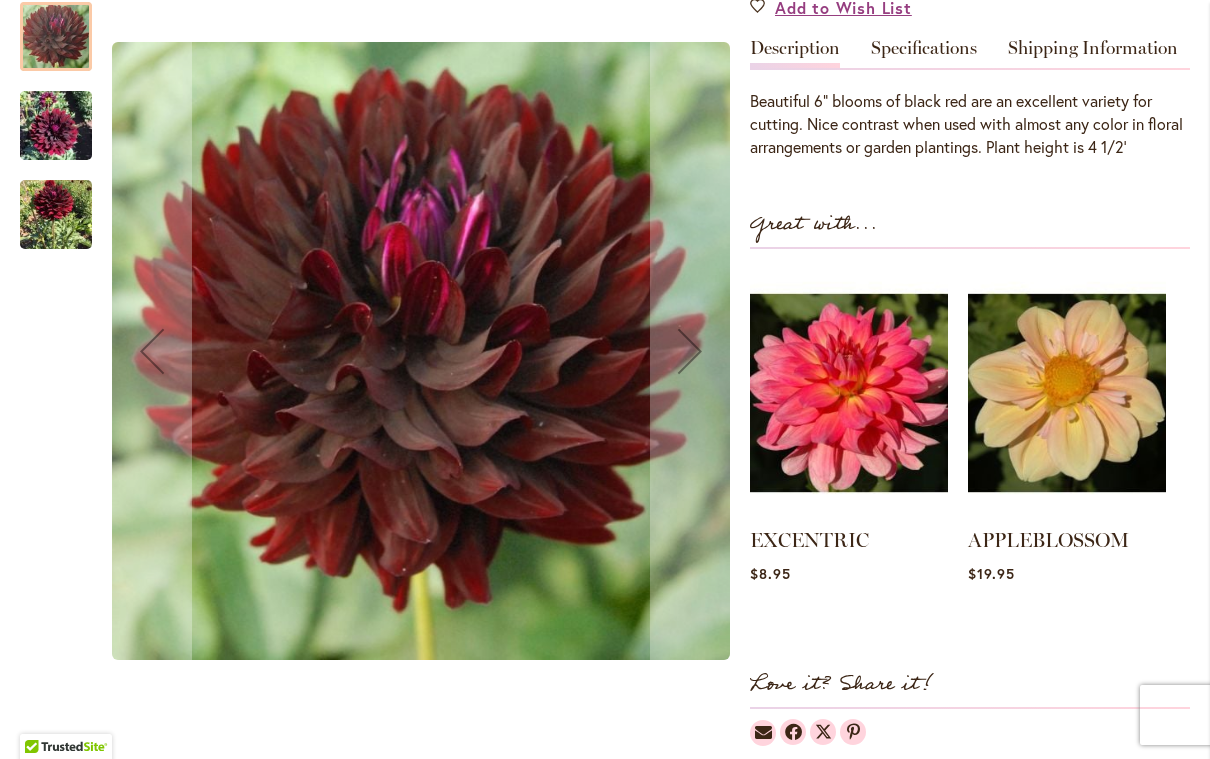 click at bounding box center (56, 126) 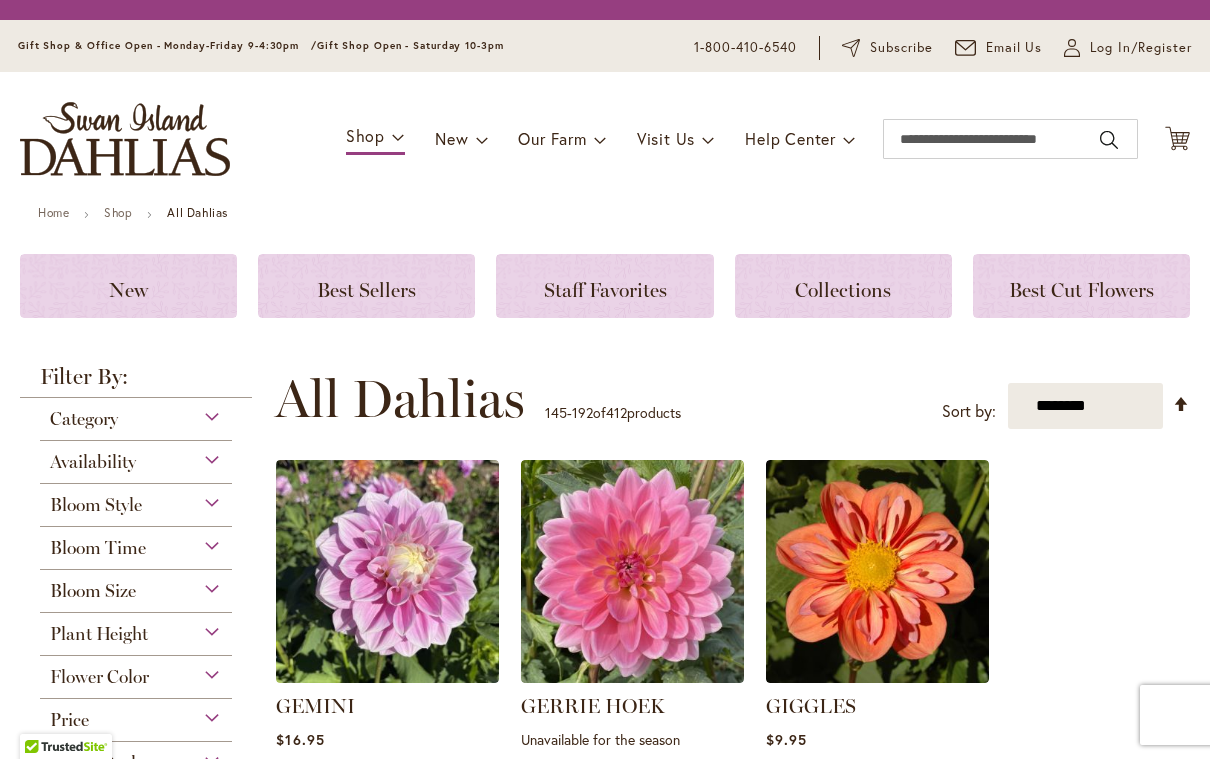 scroll, scrollTop: 0, scrollLeft: 0, axis: both 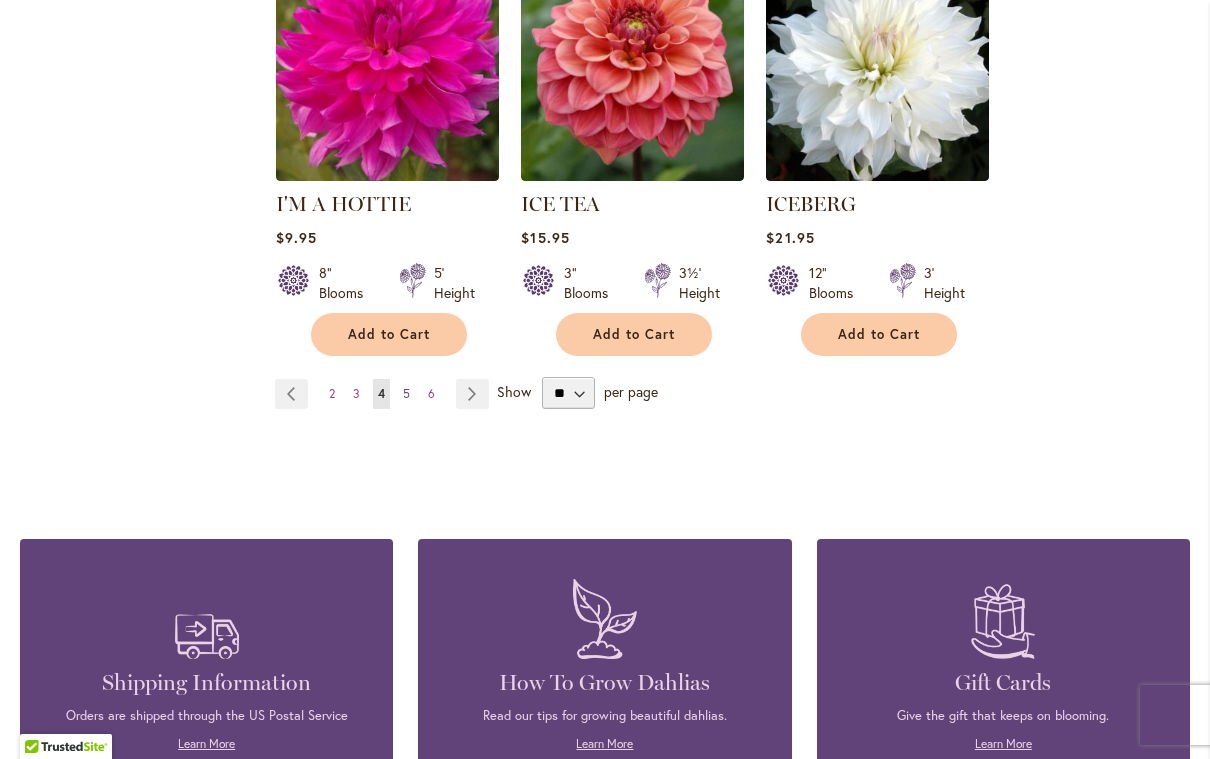 click on "Page
5" at bounding box center [406, 394] 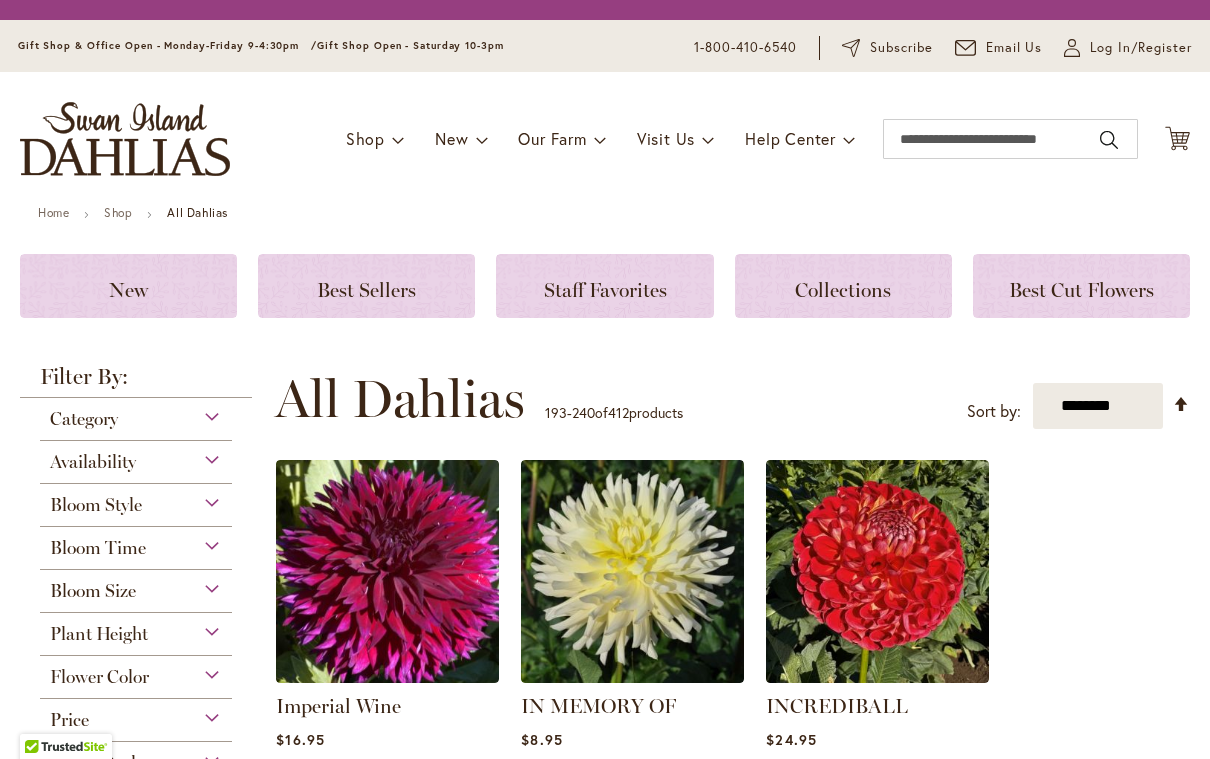 scroll, scrollTop: 0, scrollLeft: 0, axis: both 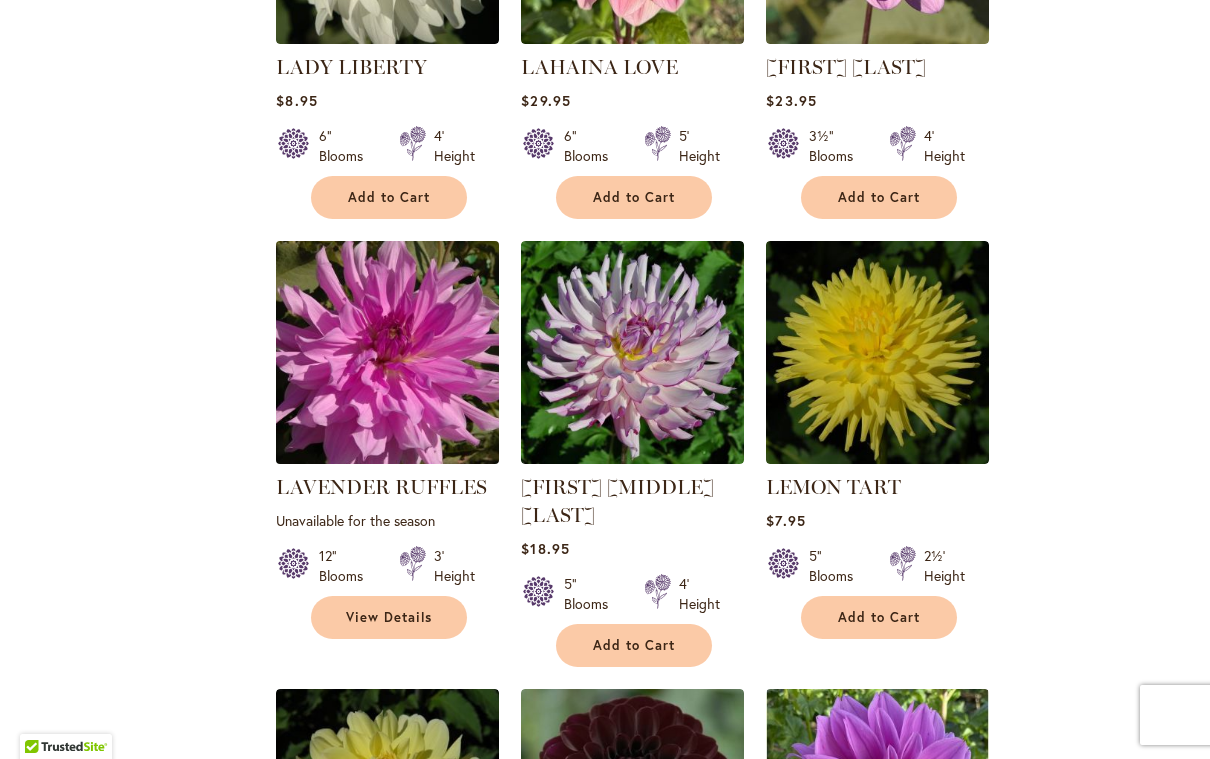 click at bounding box center [388, 353] 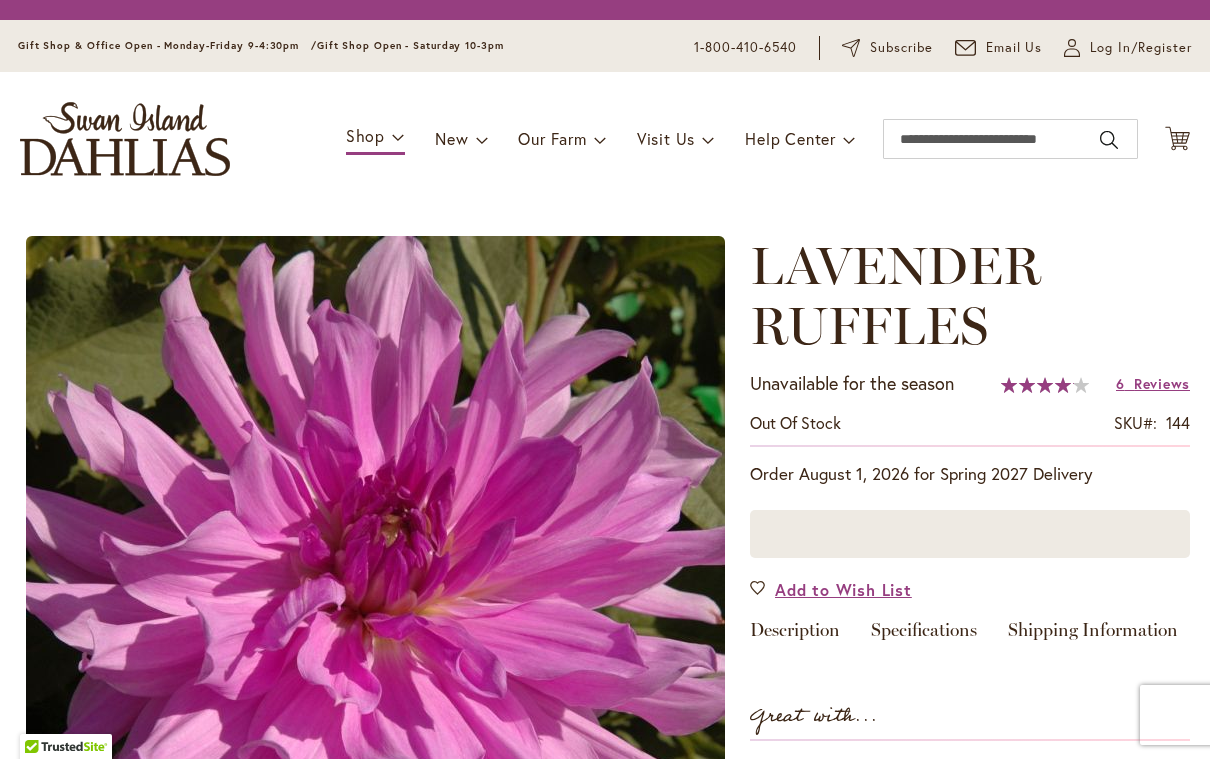 scroll, scrollTop: 0, scrollLeft: 0, axis: both 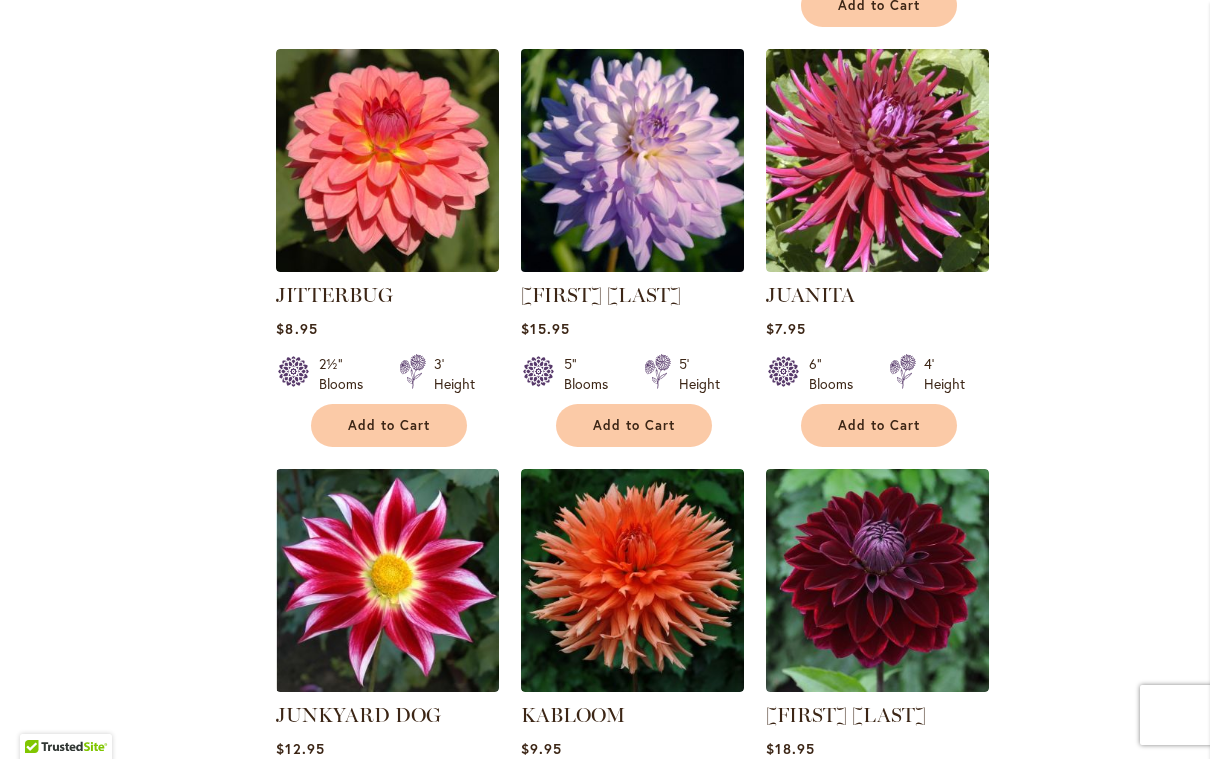 click at bounding box center (633, 161) 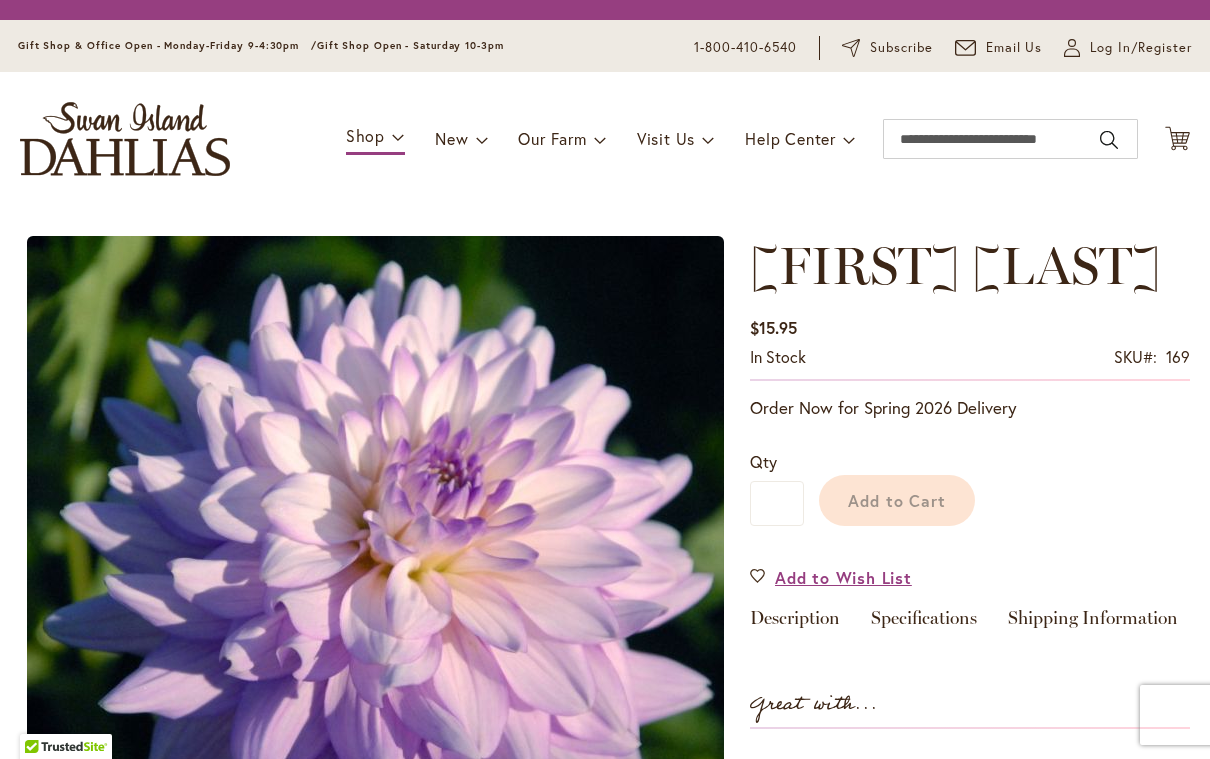 scroll, scrollTop: 0, scrollLeft: 0, axis: both 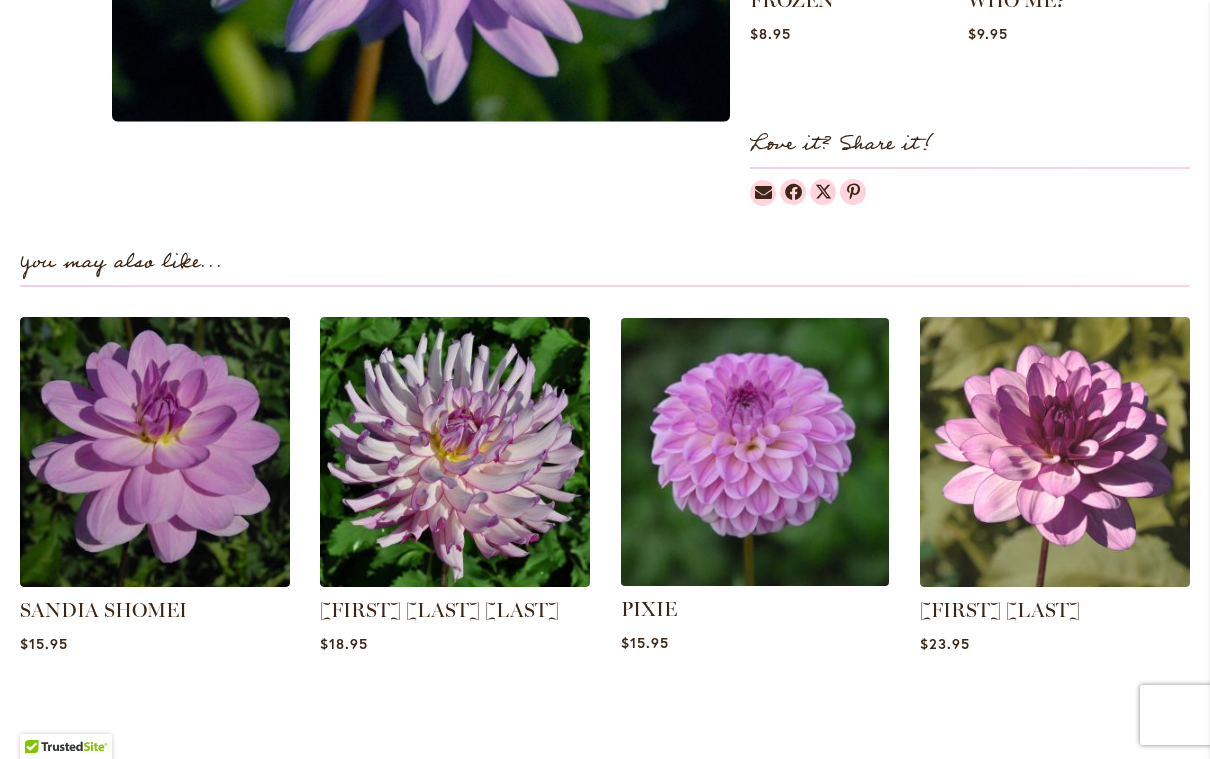 click at bounding box center (754, 451) 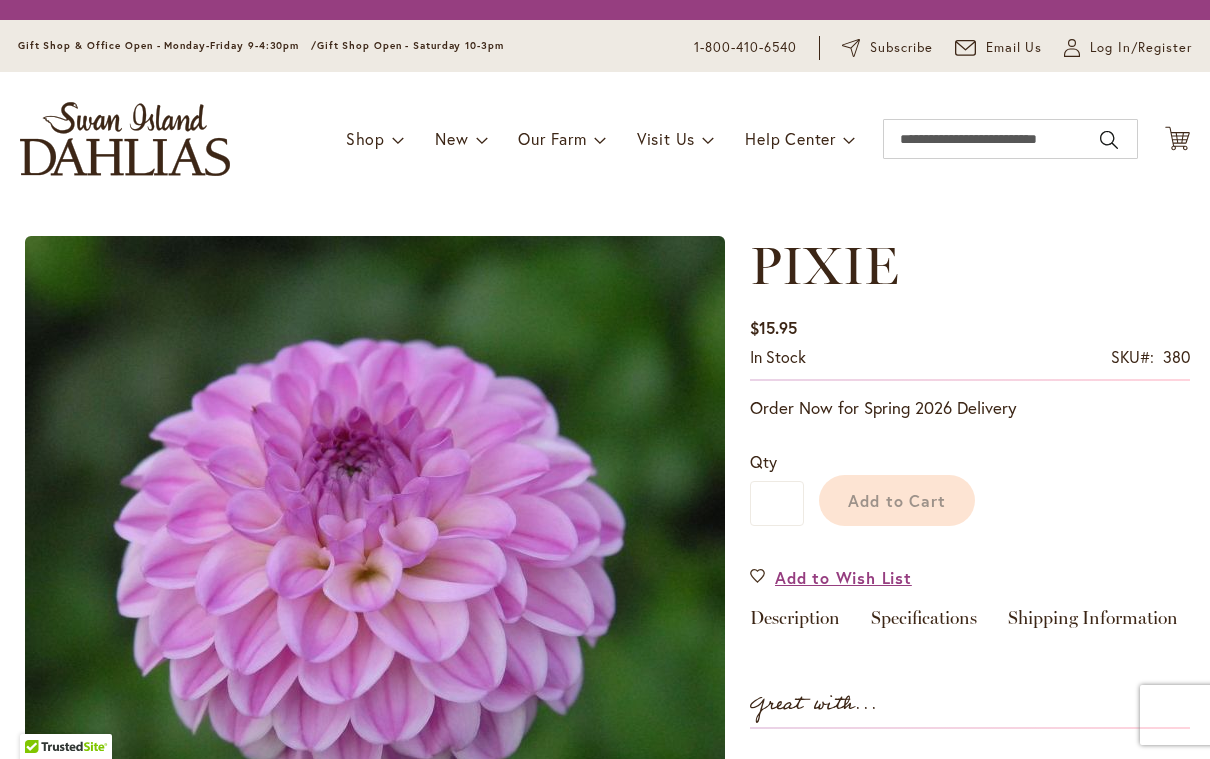 scroll, scrollTop: 0, scrollLeft: 0, axis: both 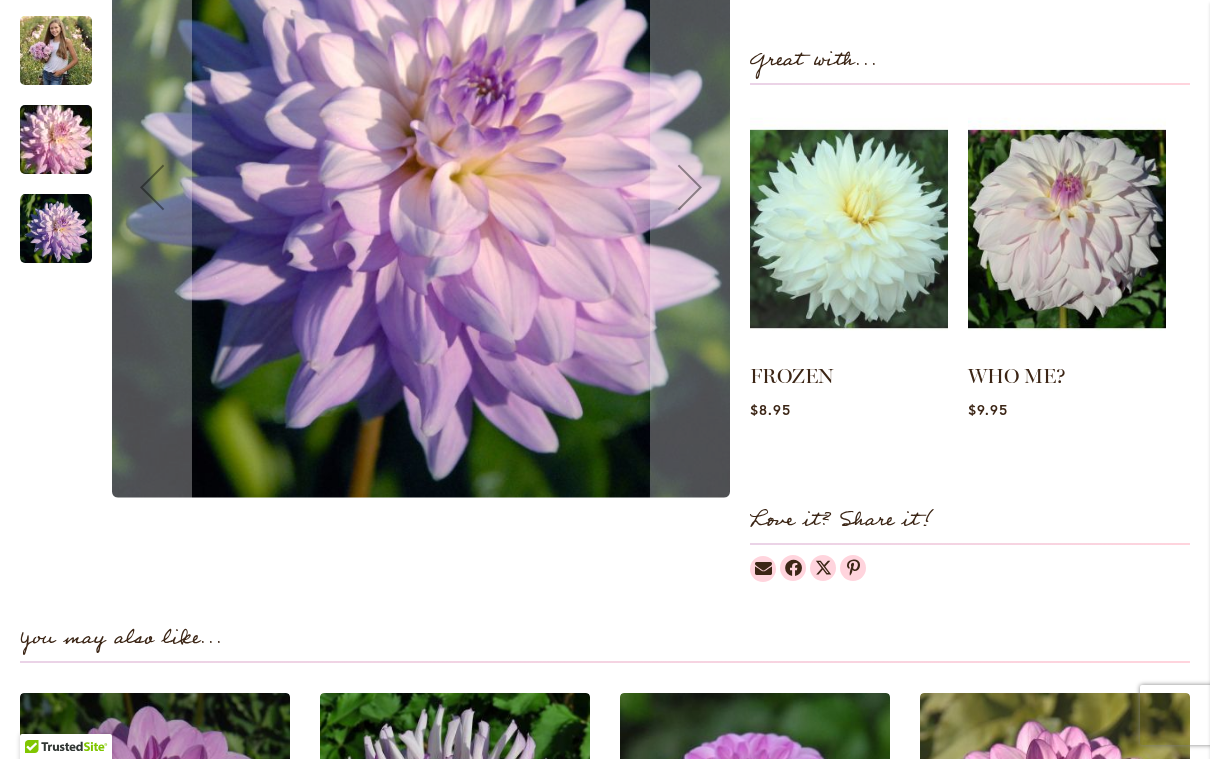 click at bounding box center [56, 229] 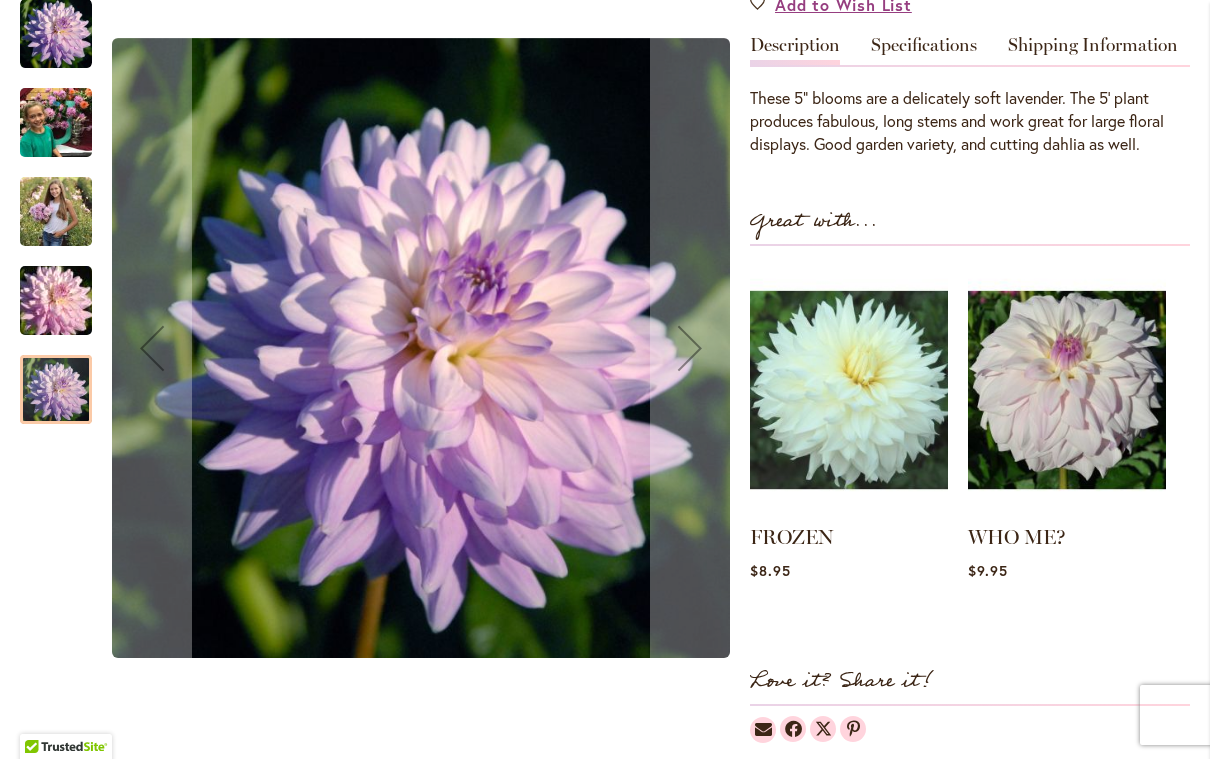 scroll, scrollTop: 627, scrollLeft: 0, axis: vertical 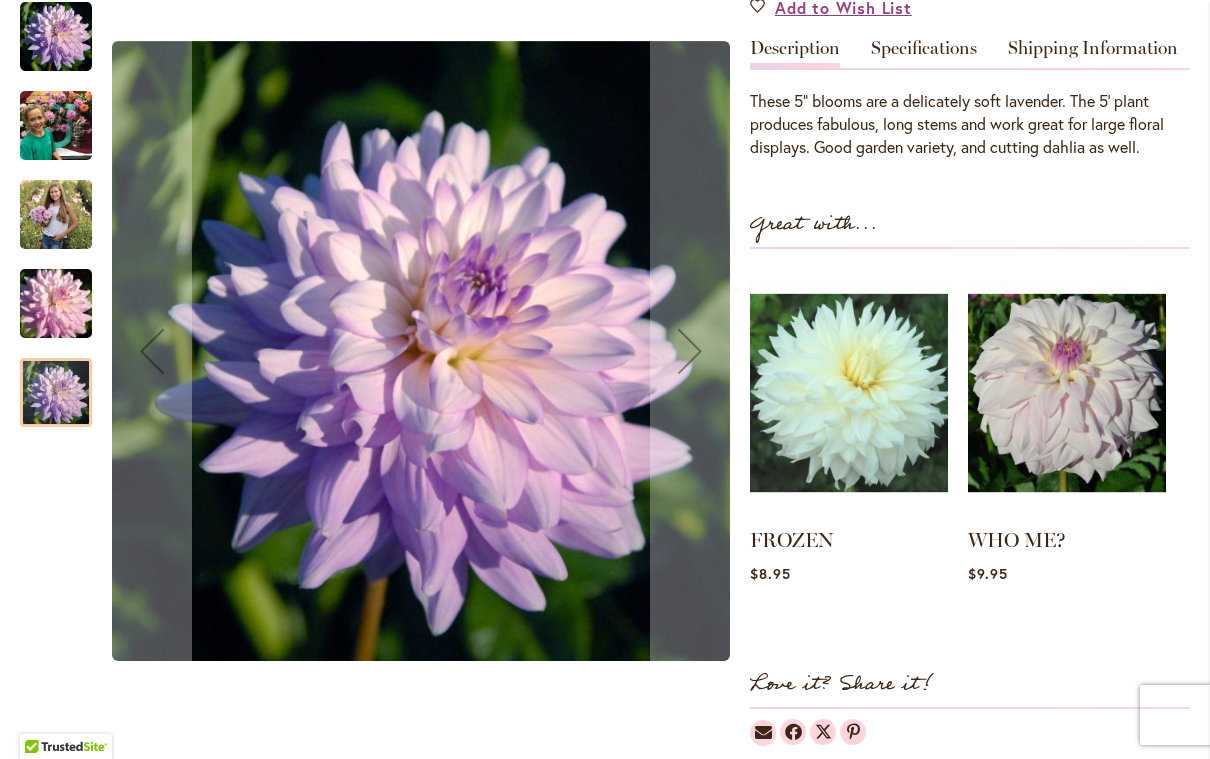 click at bounding box center [56, 215] 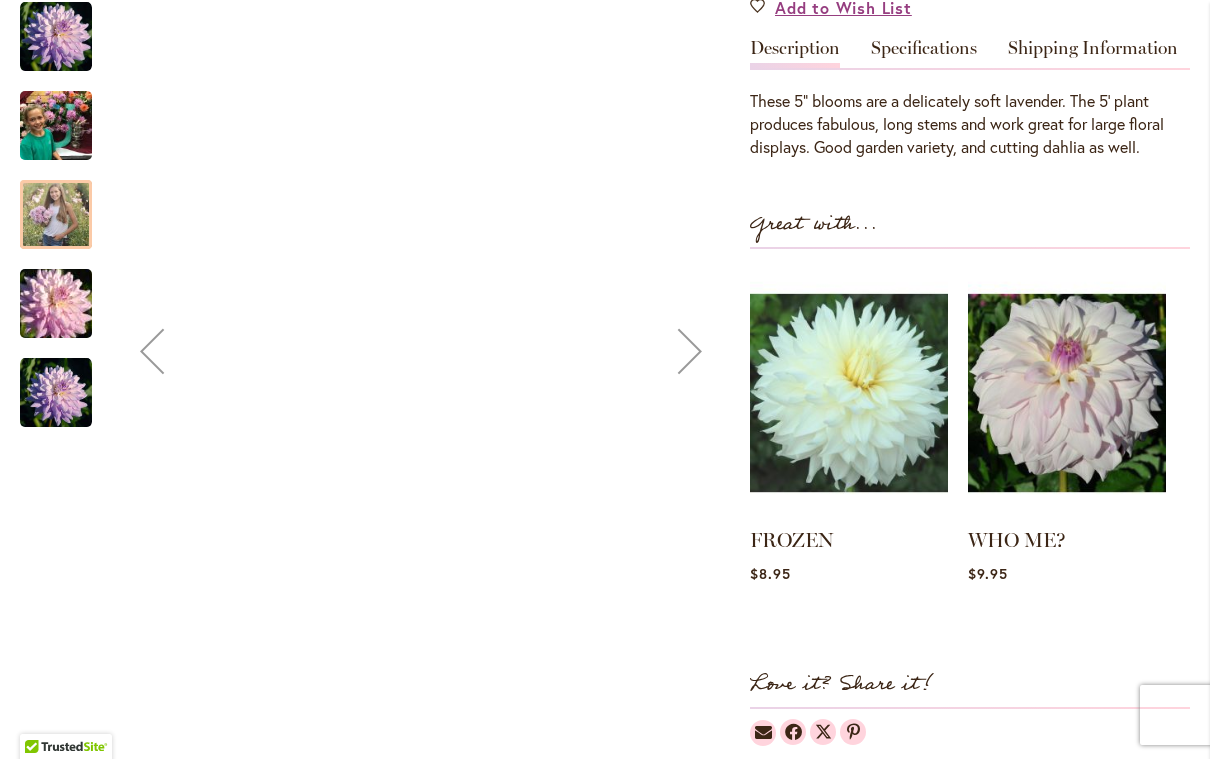 scroll, scrollTop: 631, scrollLeft: 0, axis: vertical 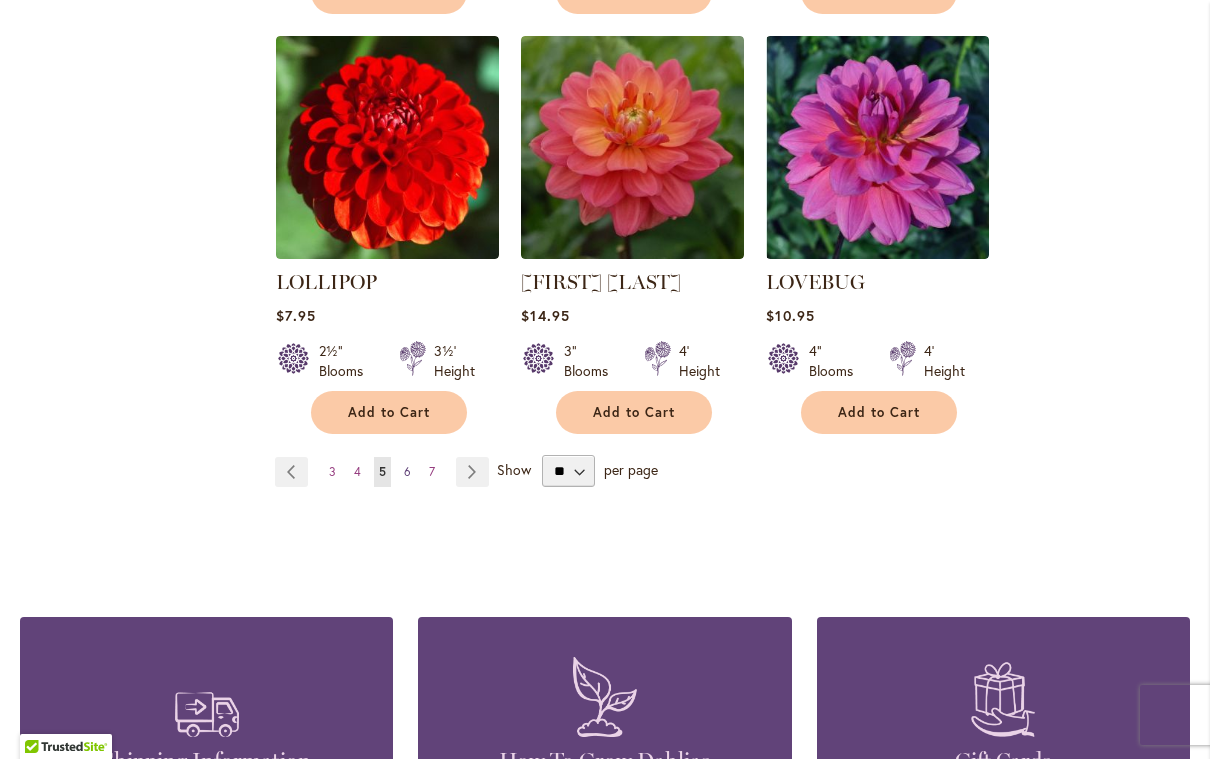 click on "6" at bounding box center (407, 471) 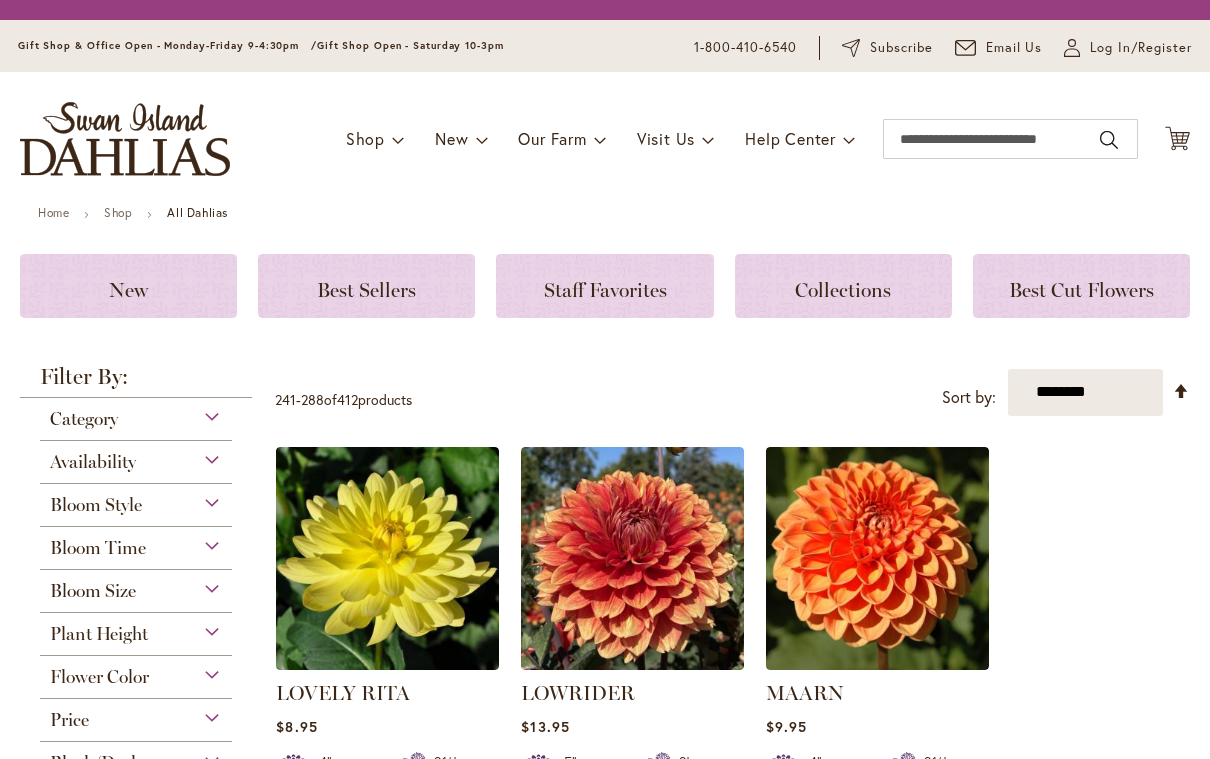 scroll, scrollTop: 0, scrollLeft: 0, axis: both 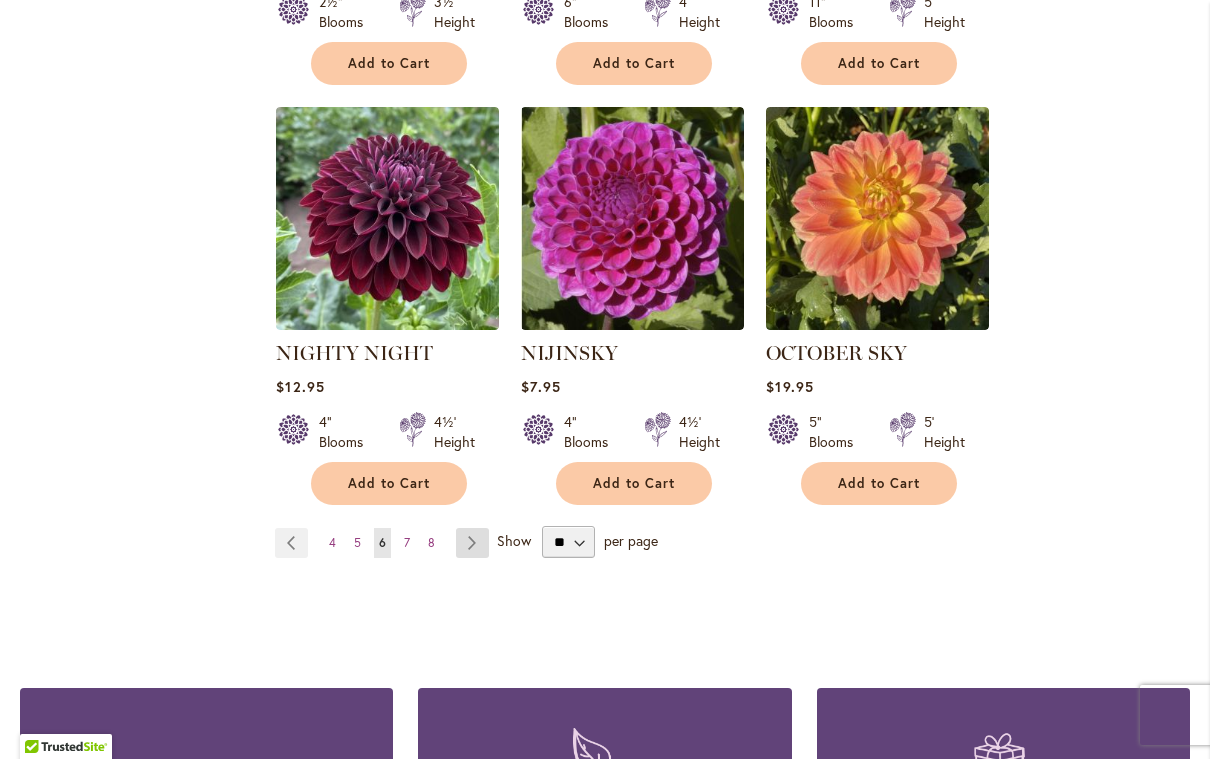 click on "Page
Next" at bounding box center (472, 543) 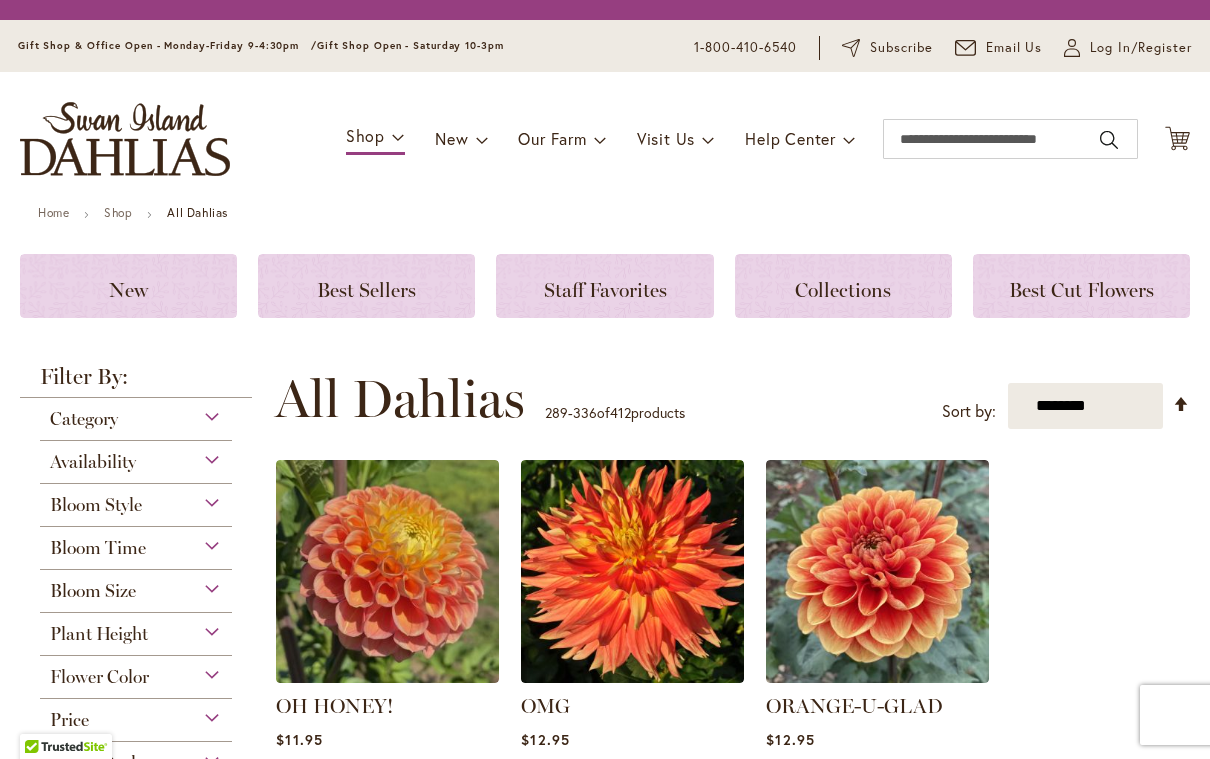 scroll, scrollTop: 0, scrollLeft: 0, axis: both 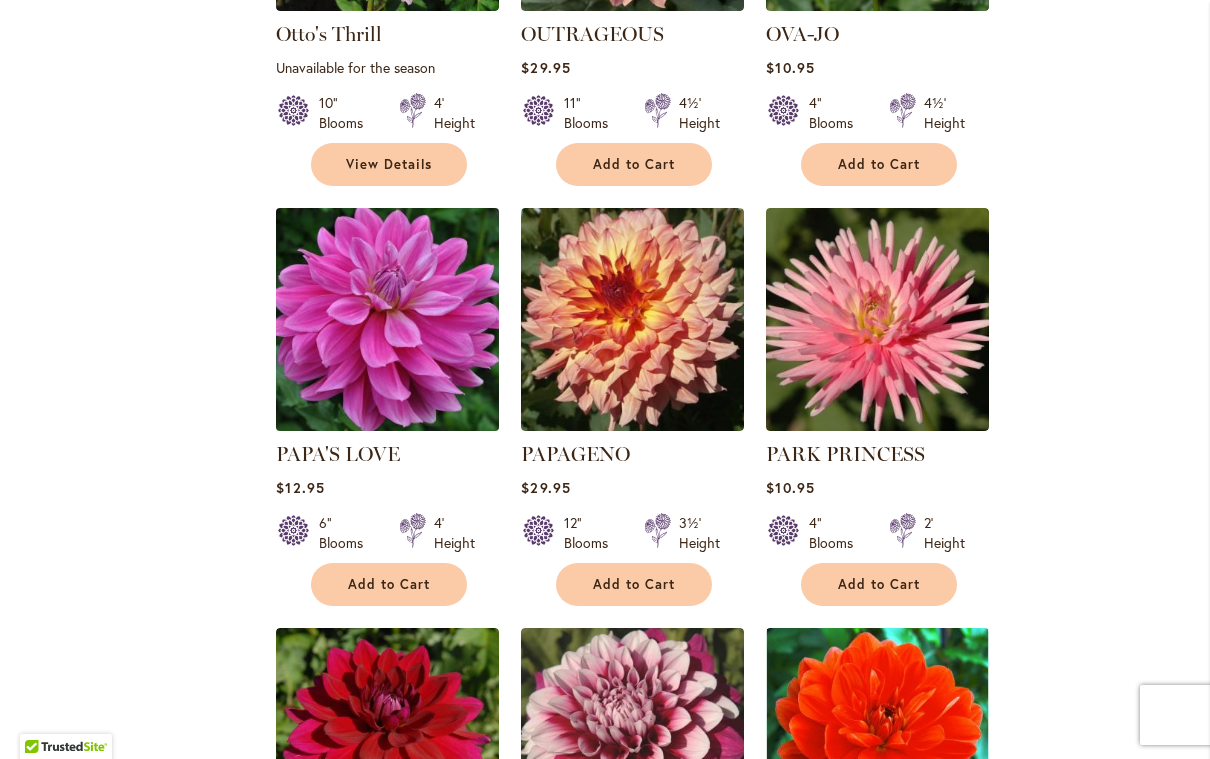 click at bounding box center (388, 320) 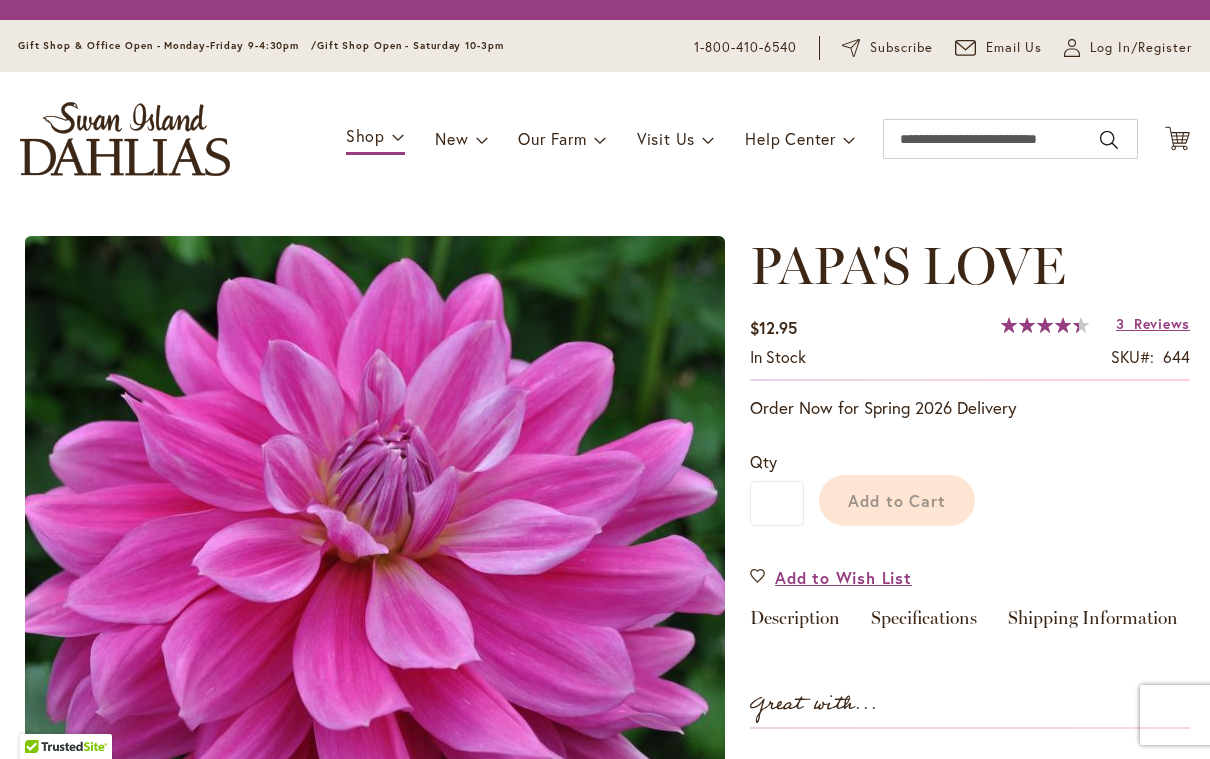 scroll, scrollTop: 0, scrollLeft: 0, axis: both 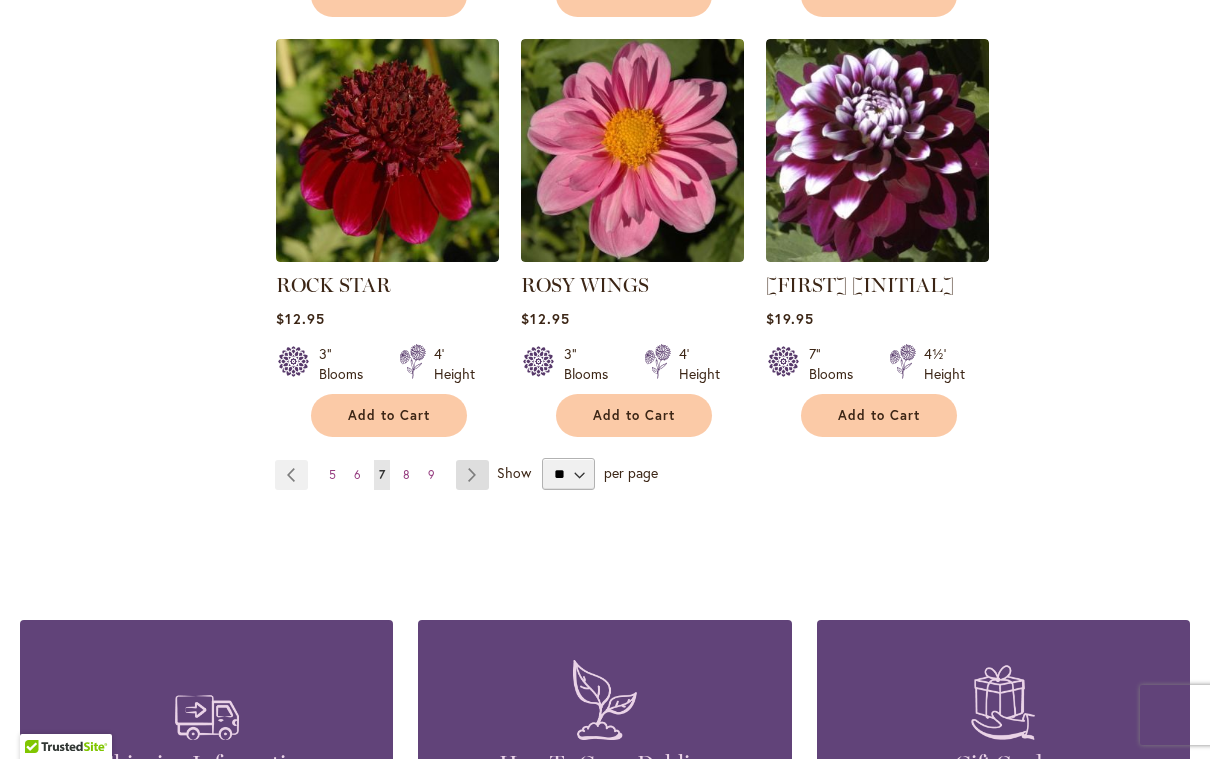 click on "Page
Next" at bounding box center (472, 475) 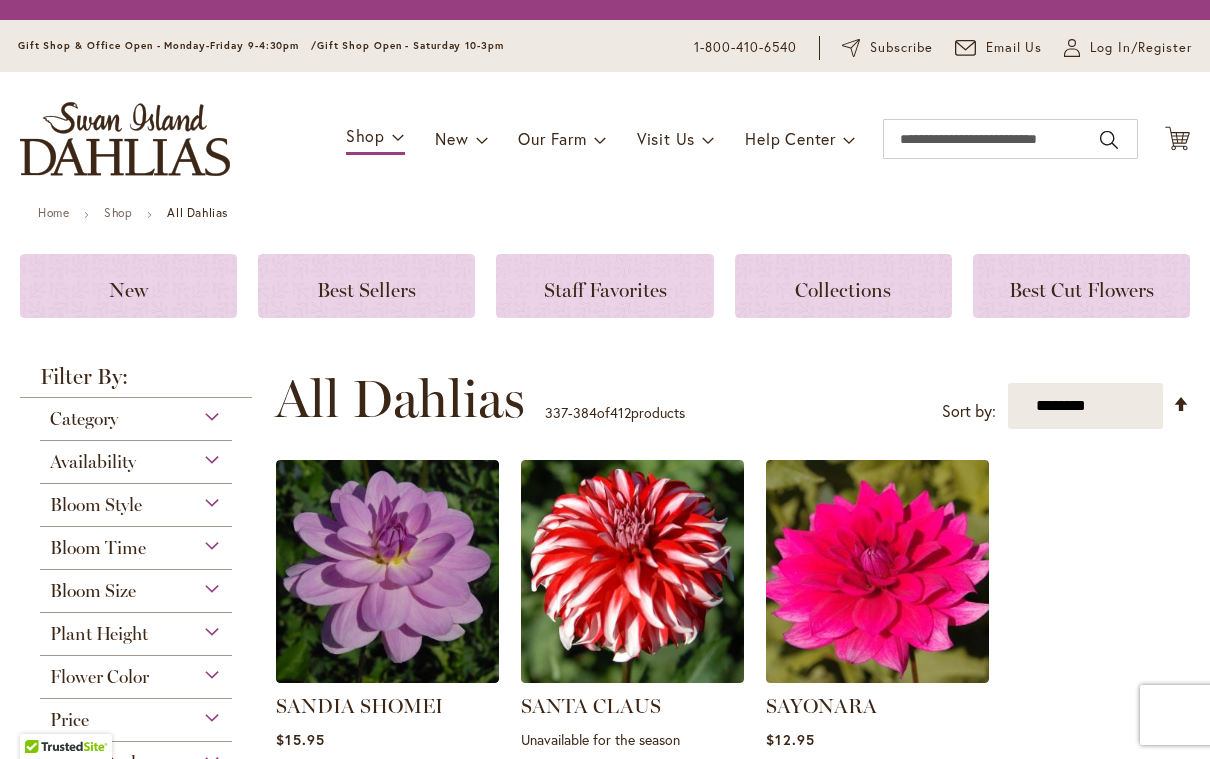 scroll, scrollTop: 0, scrollLeft: 0, axis: both 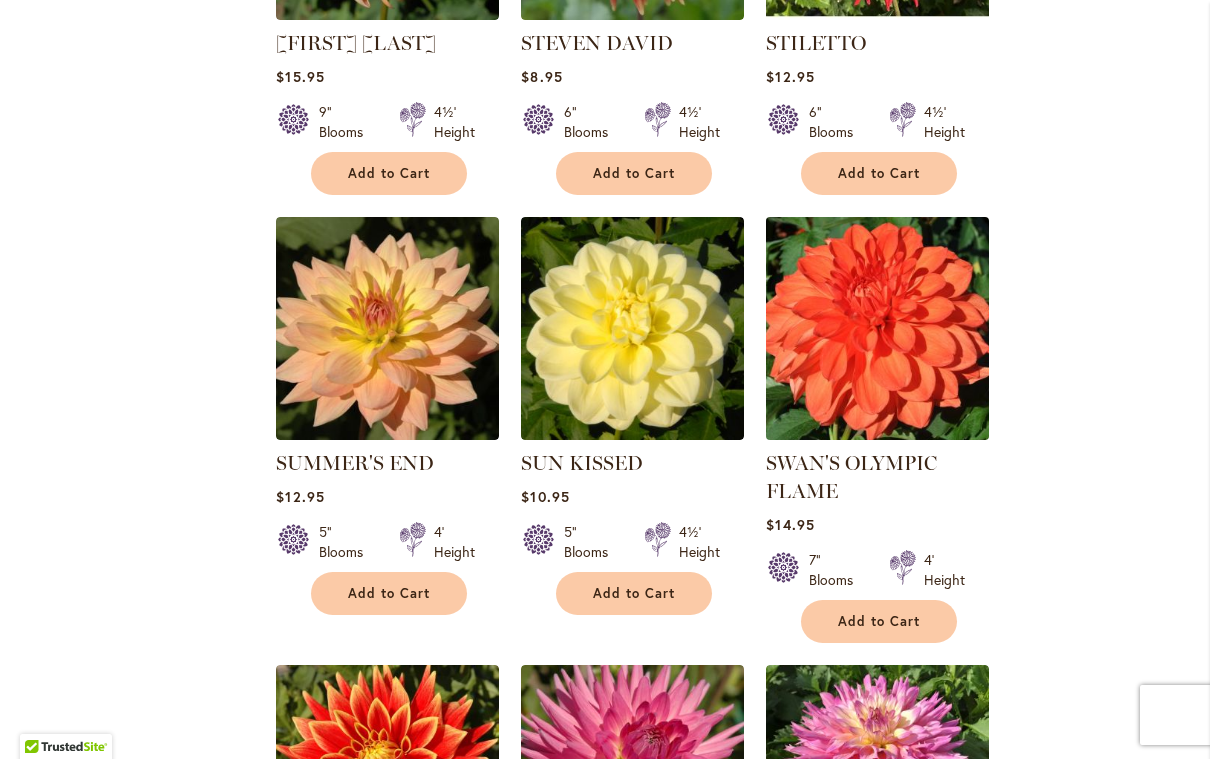click at bounding box center (878, 329) 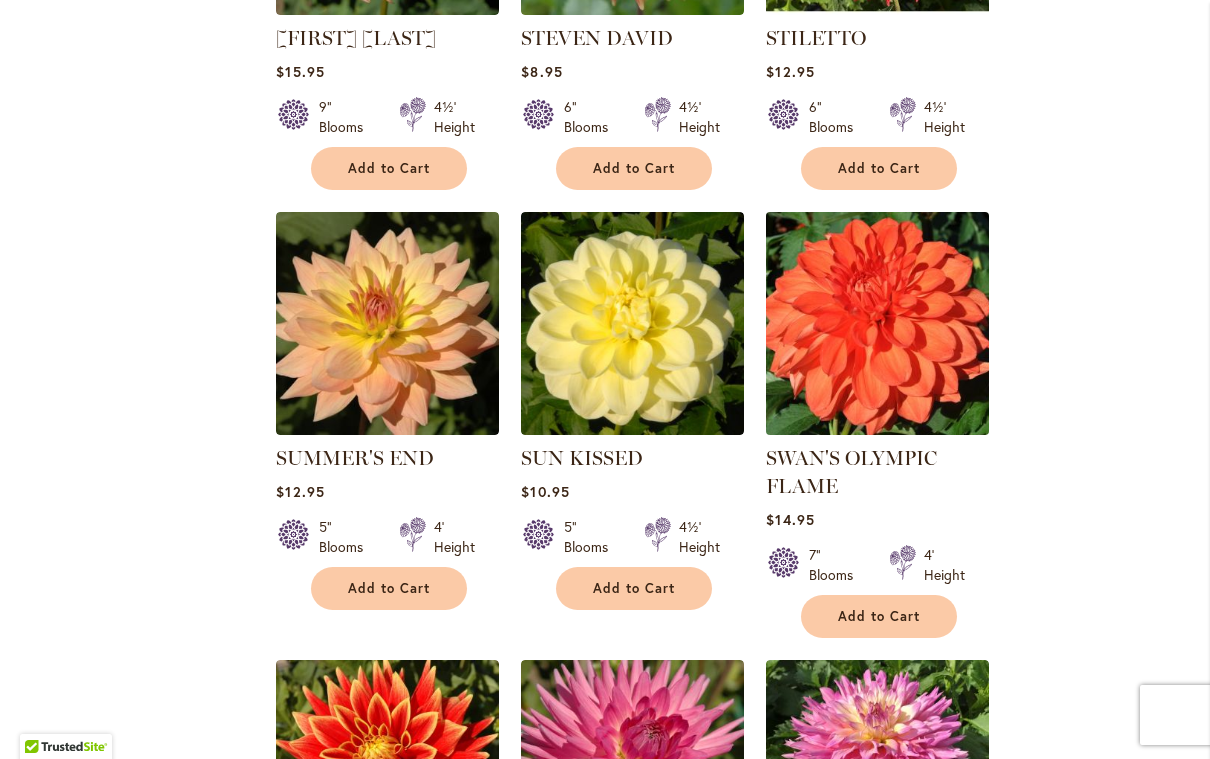 scroll, scrollTop: 3648, scrollLeft: 0, axis: vertical 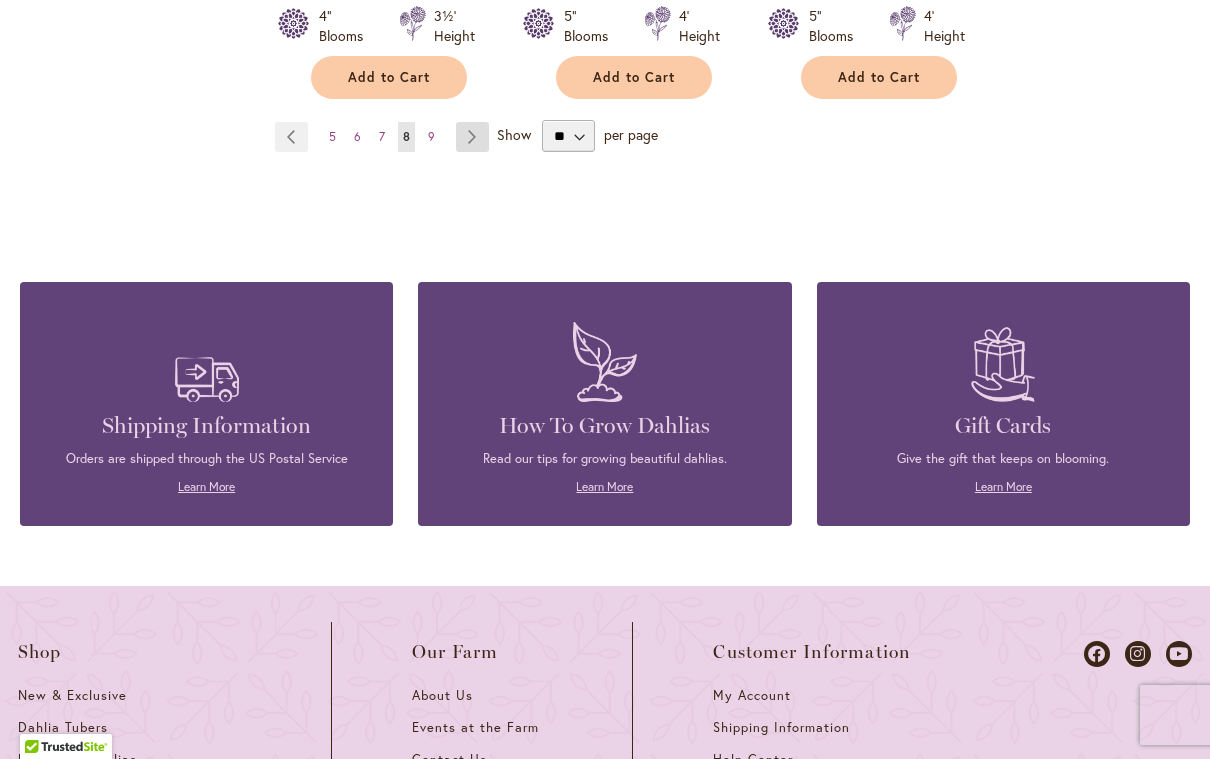 click on "Page
Next" at bounding box center [472, 137] 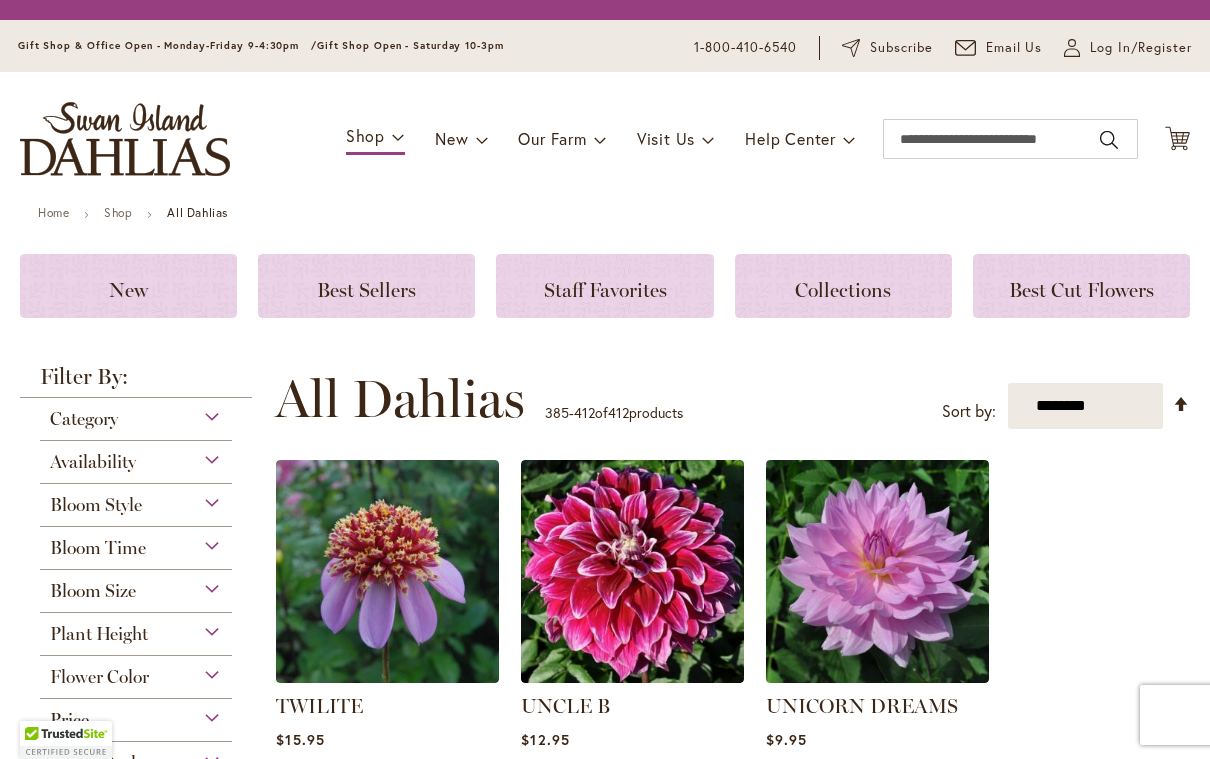 scroll, scrollTop: 0, scrollLeft: 0, axis: both 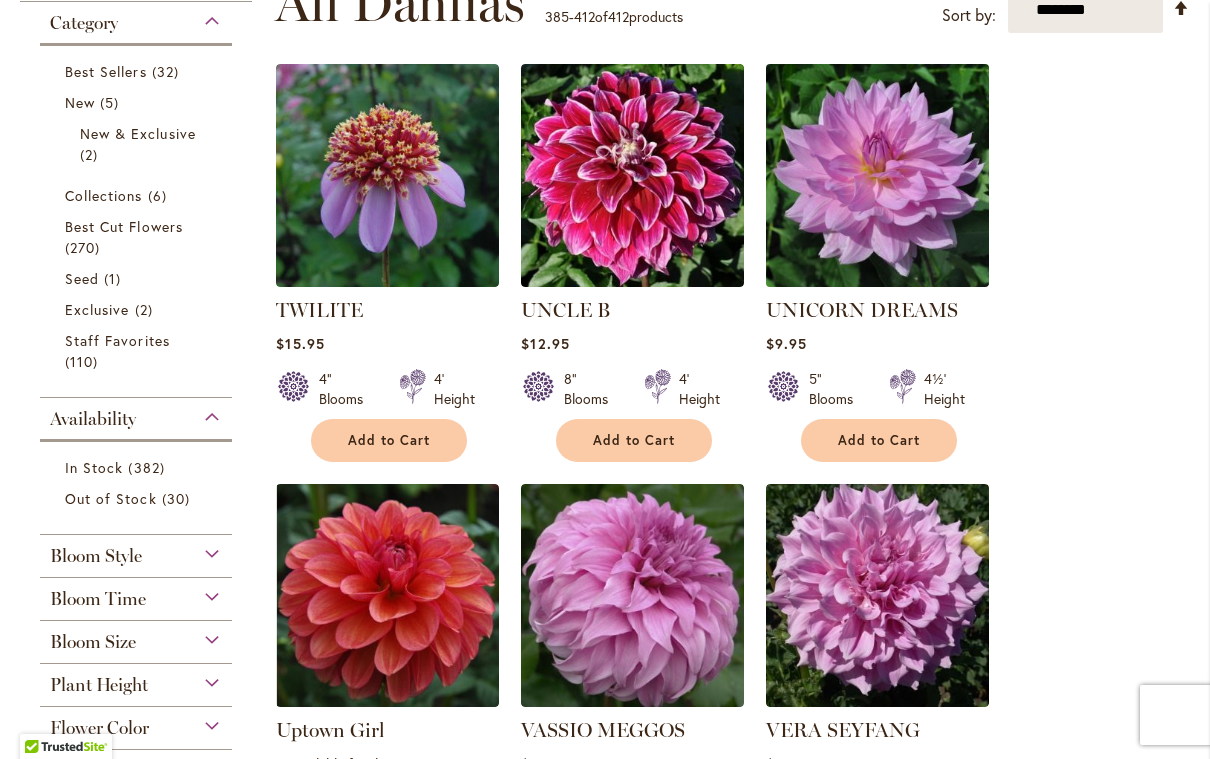 click at bounding box center (878, 176) 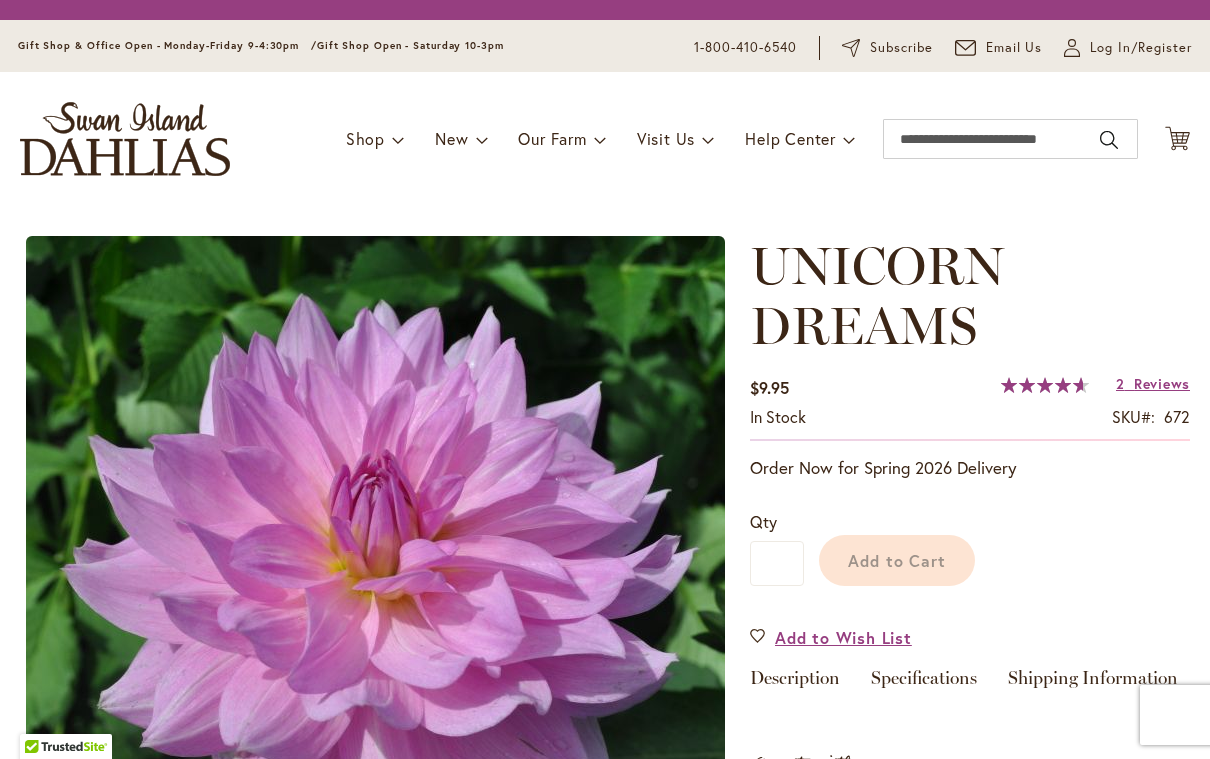 scroll, scrollTop: 0, scrollLeft: 0, axis: both 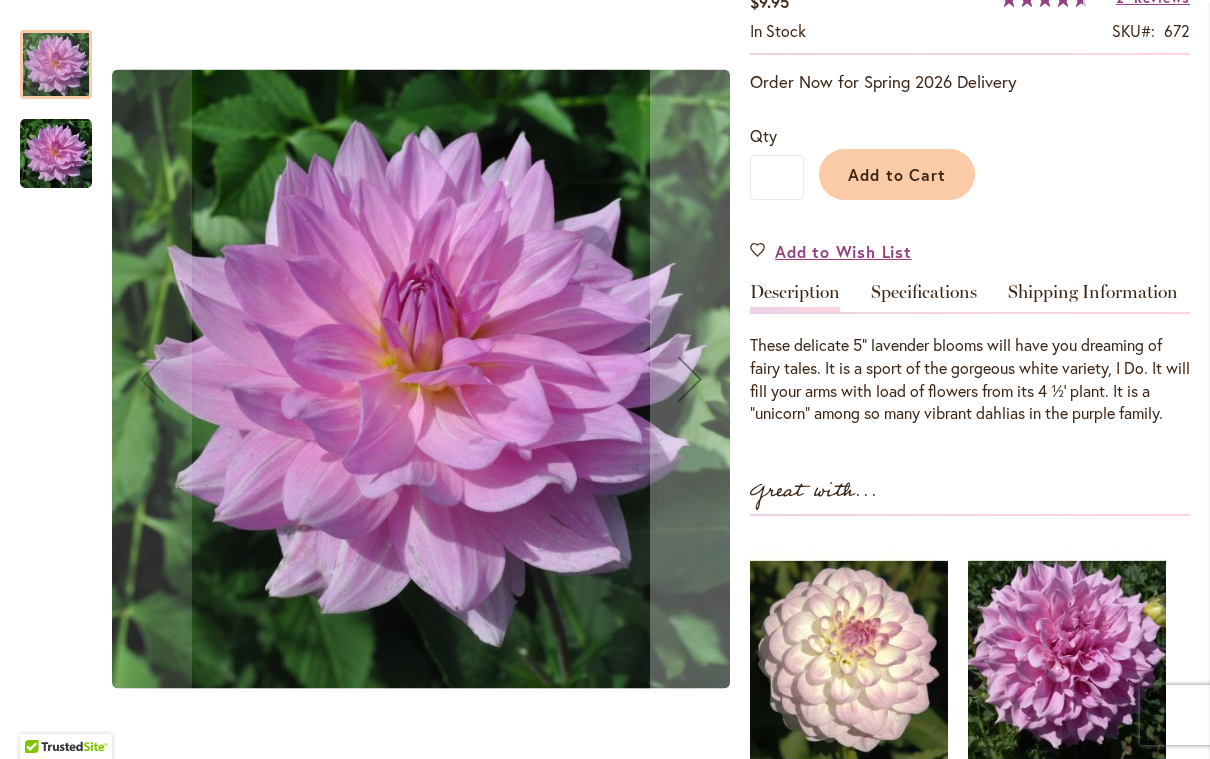 click at bounding box center [56, 64] 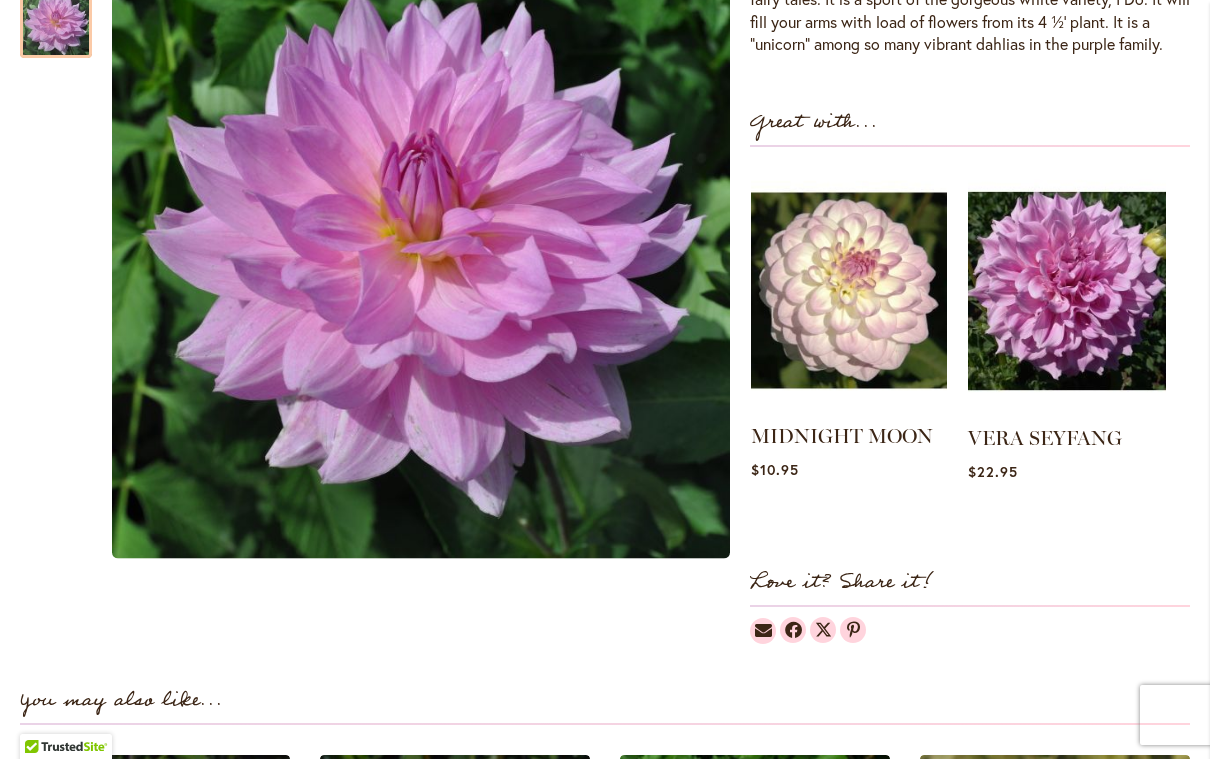 scroll, scrollTop: 798, scrollLeft: 0, axis: vertical 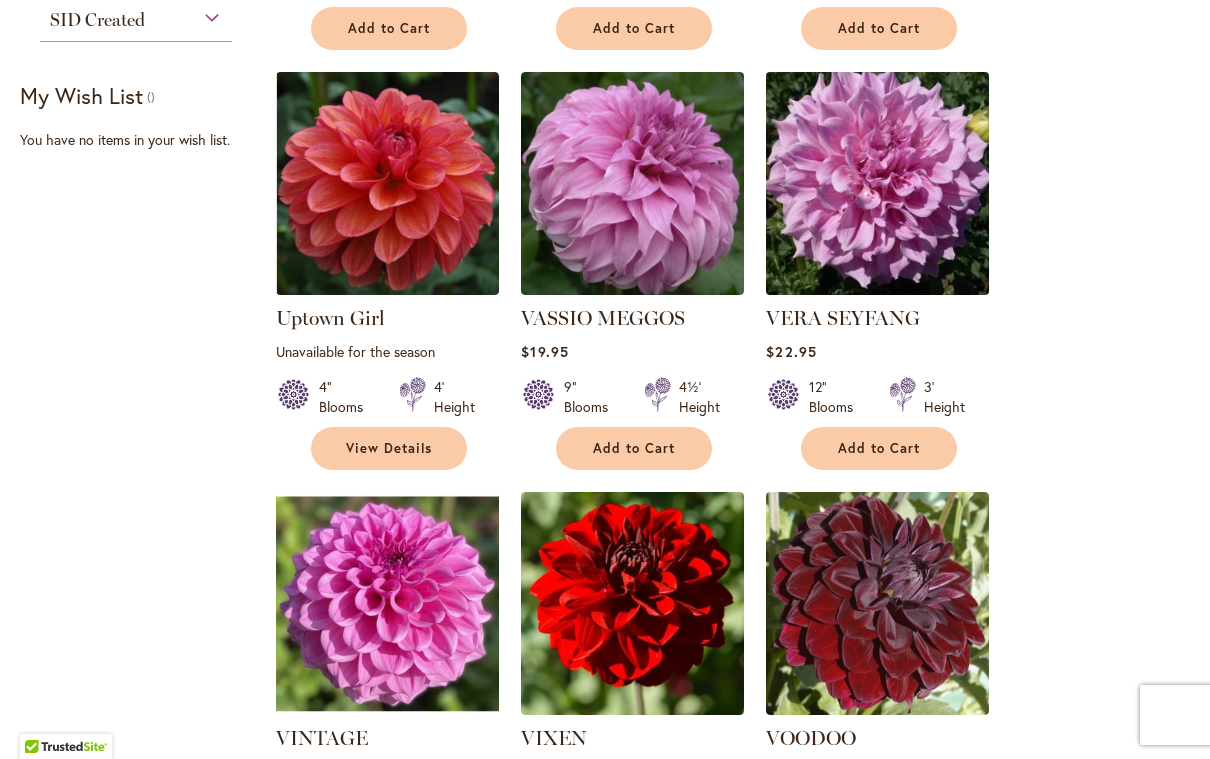click at bounding box center (878, 184) 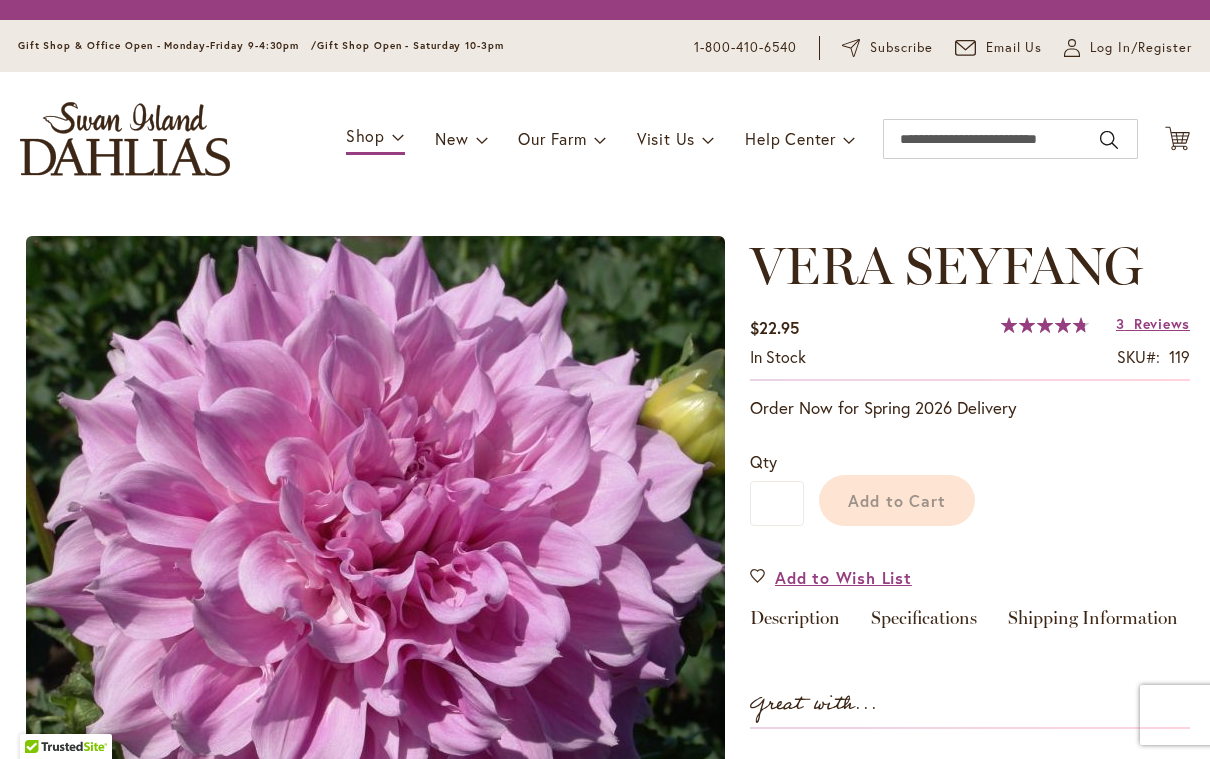 scroll, scrollTop: 0, scrollLeft: 0, axis: both 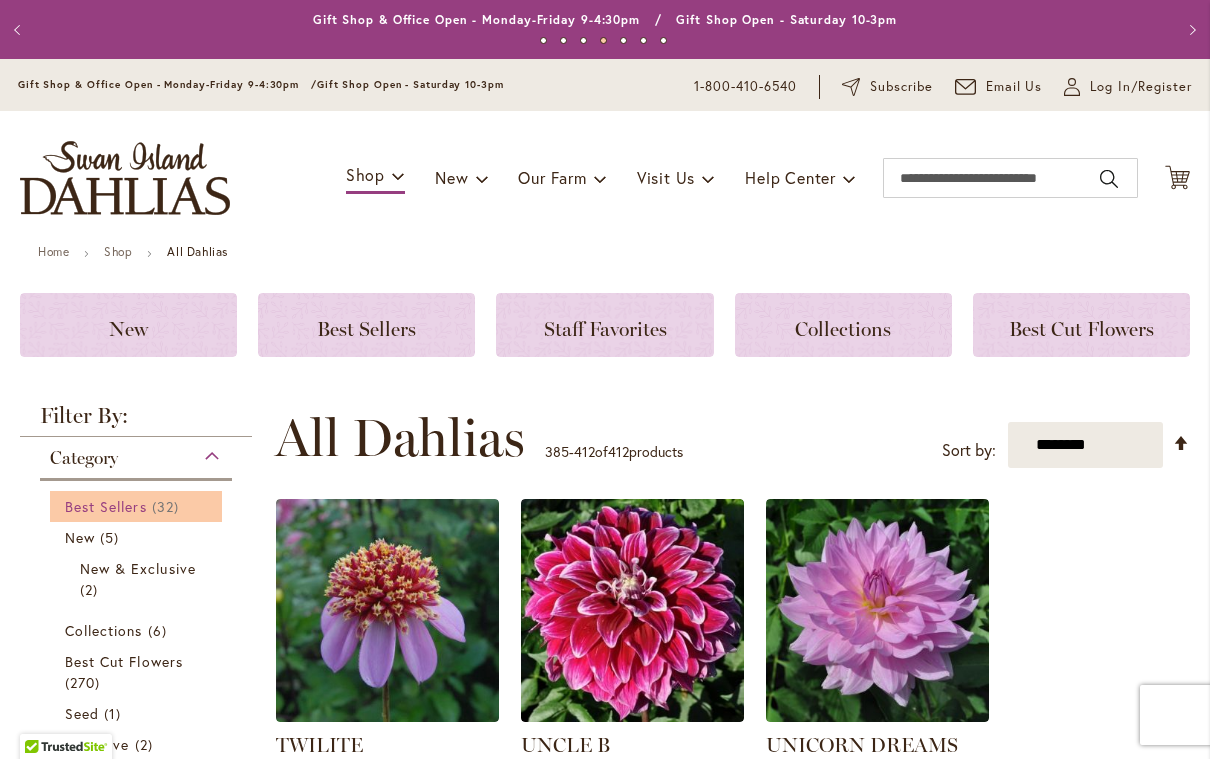 click on "Best Sellers" at bounding box center (106, 506) 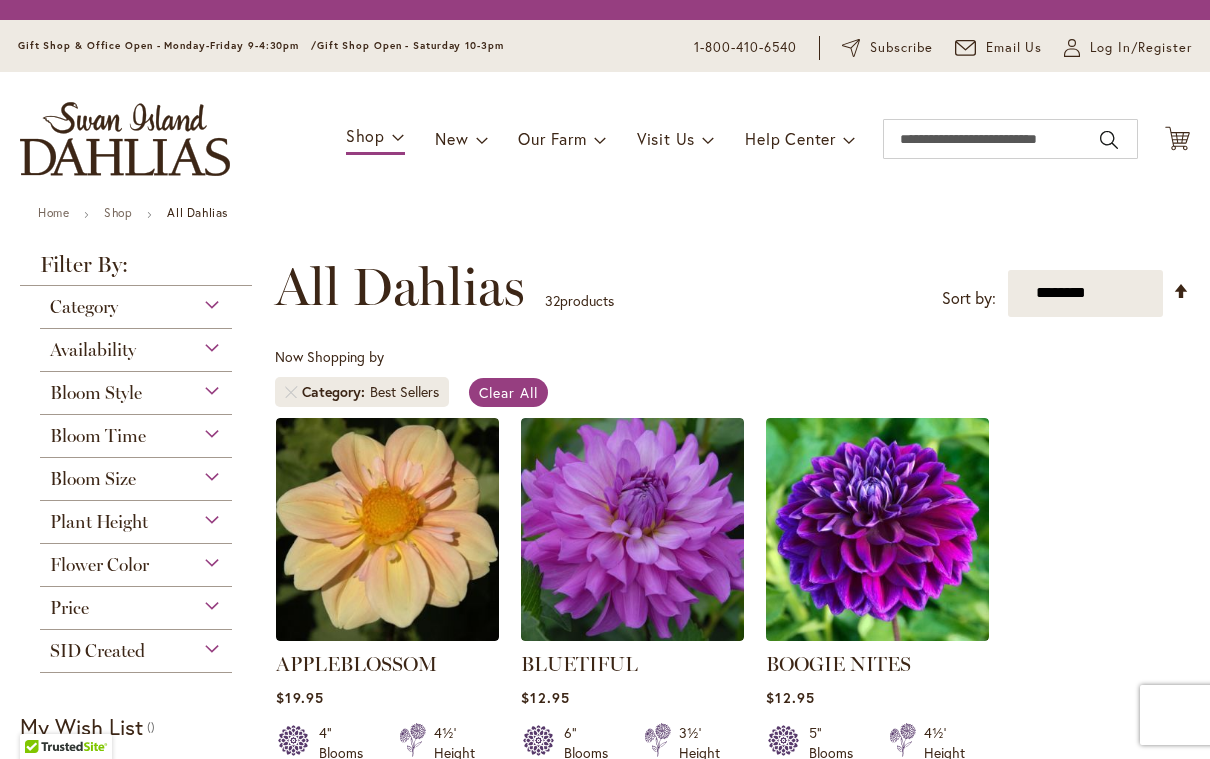 scroll, scrollTop: 0, scrollLeft: 0, axis: both 